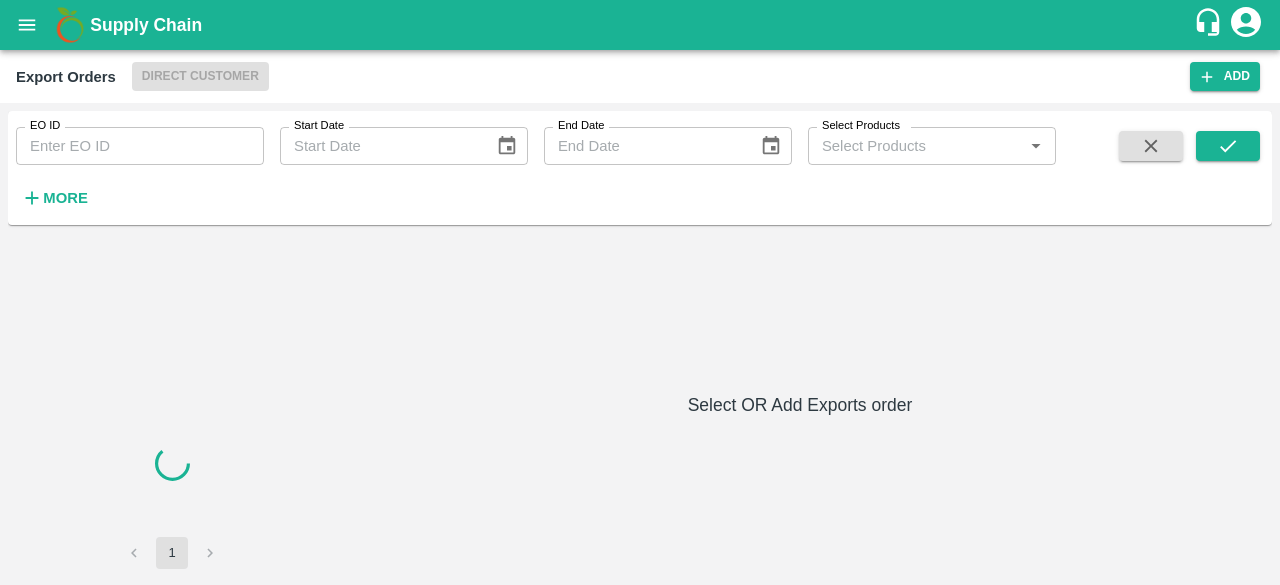 scroll, scrollTop: 0, scrollLeft: 0, axis: both 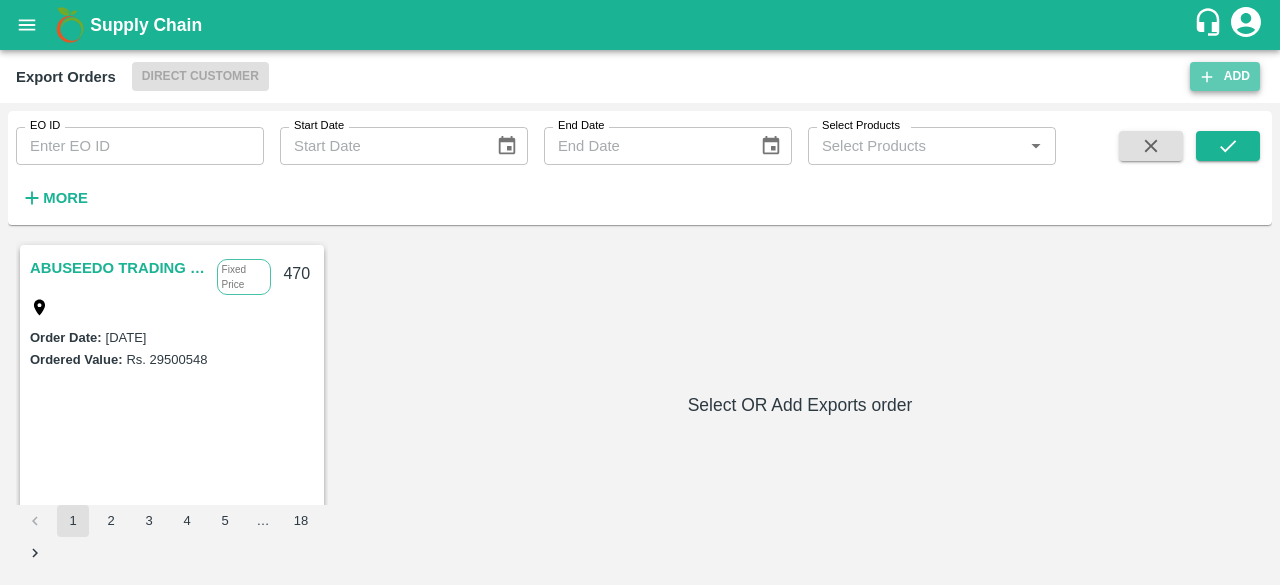 click 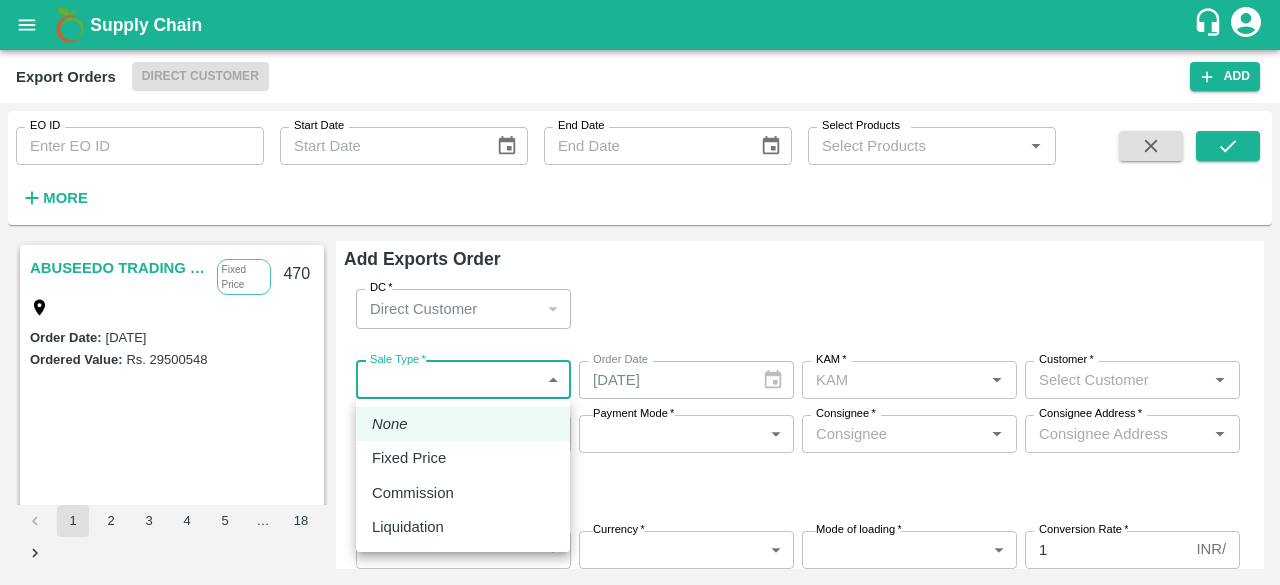 click on "Supply Chain Export Orders Direct Customer Add EO ID EO ID Start Date Start Date End Date End Date Select Products Select Products   * More ABUSEEDO TRADING L.L.C Fixed Price 470 Order Date : [DATE] Ordered Value: Rs.   29500548 AL BAKRAWE Foods FZE Fixed Price 1, Shop # 3, [GEOGRAPHIC_DATA] – central fruits and vegetables market, , , , , [GEOGRAPHIC_DATA] 469 Order Date : [DATE] Ordered Value: Rs.   15720012 ALNUR PROJECTS DEVELOPMENT Fixed Price Po box [GEOGRAPHIC_DATA] (Madayn) / [PERSON_NAME] / [GEOGRAPHIC_DATA], [GEOGRAPHIC_DATA], 11, [GEOGRAPHIC_DATA], 110, [GEOGRAPHIC_DATA] 468 Order Date : [DATE] Ordered Value: Rs.   956898.8 Chifu Global FZE Commission LB15410A, [GEOGRAPHIC_DATA] 467 Order Date : [DATE] Ordered Value: Rs.   755628 ABUSEEDO TRADING L.L.C Fixed Price Shop No.43, ,Wholesale Building No. 2 Central Fruit and Vegetable Market, [GEOGRAPHIC_DATA] [GEOGRAPHIC_DATA]-U.A.E. 466 Order Date : [DATE] Ordered Value: Rs.   8808492 Chifu Global FZE 465 : Rs." at bounding box center [640, 292] 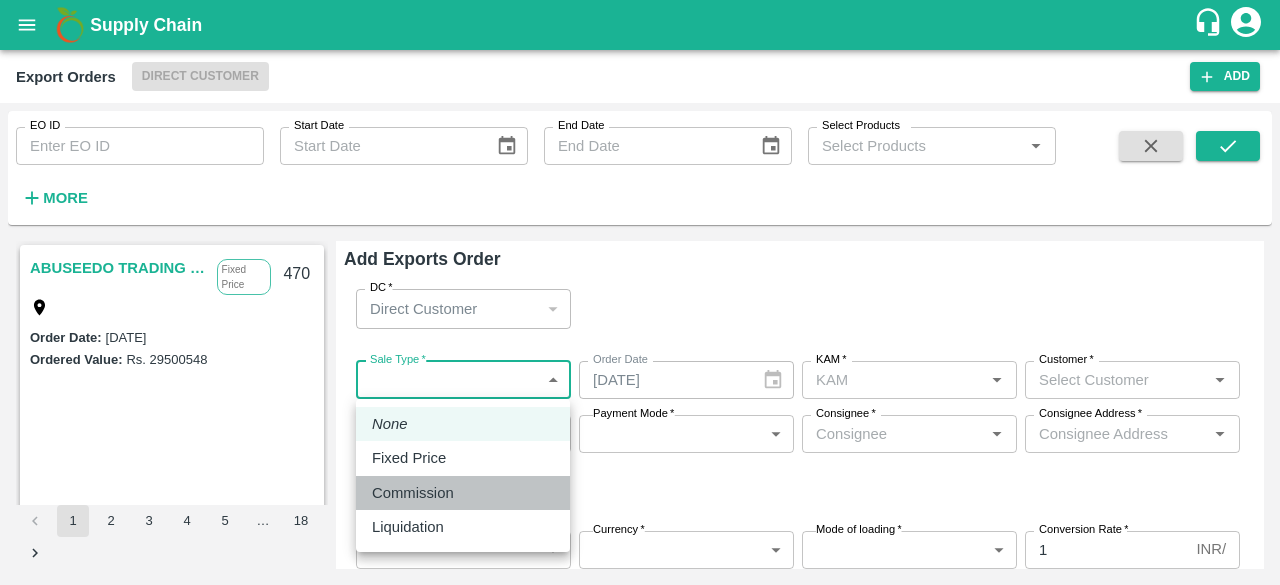 click on "Commission" at bounding box center [413, 493] 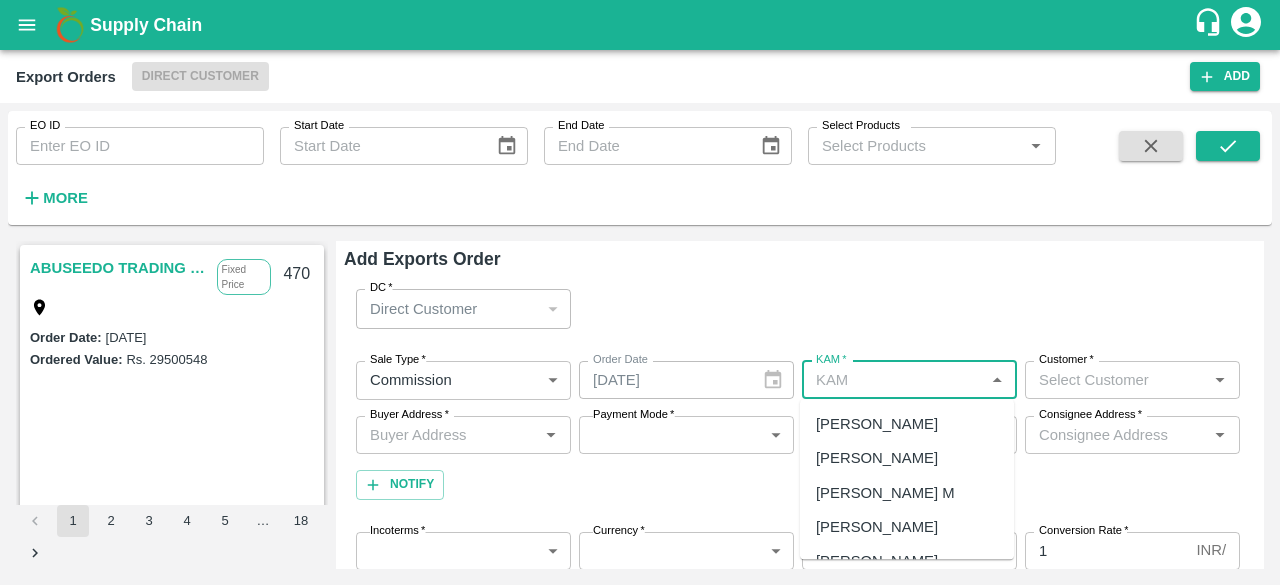 click on "KAM   *" at bounding box center [893, 380] 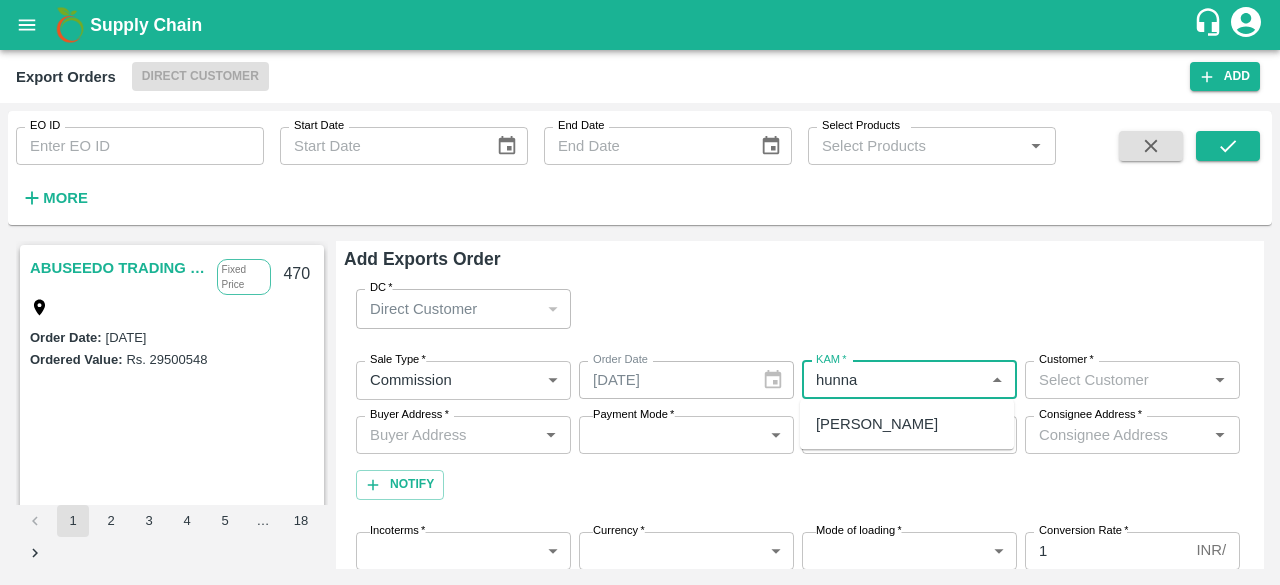 click on "[PERSON_NAME]" at bounding box center [877, 424] 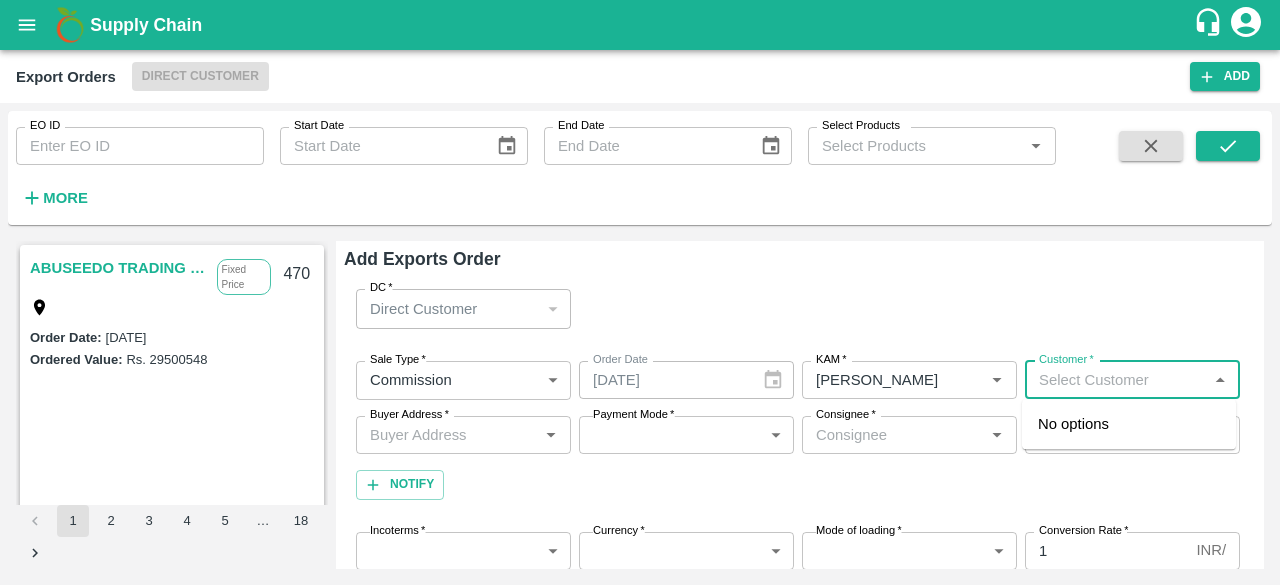 click on "Customer   *" at bounding box center [1116, 380] 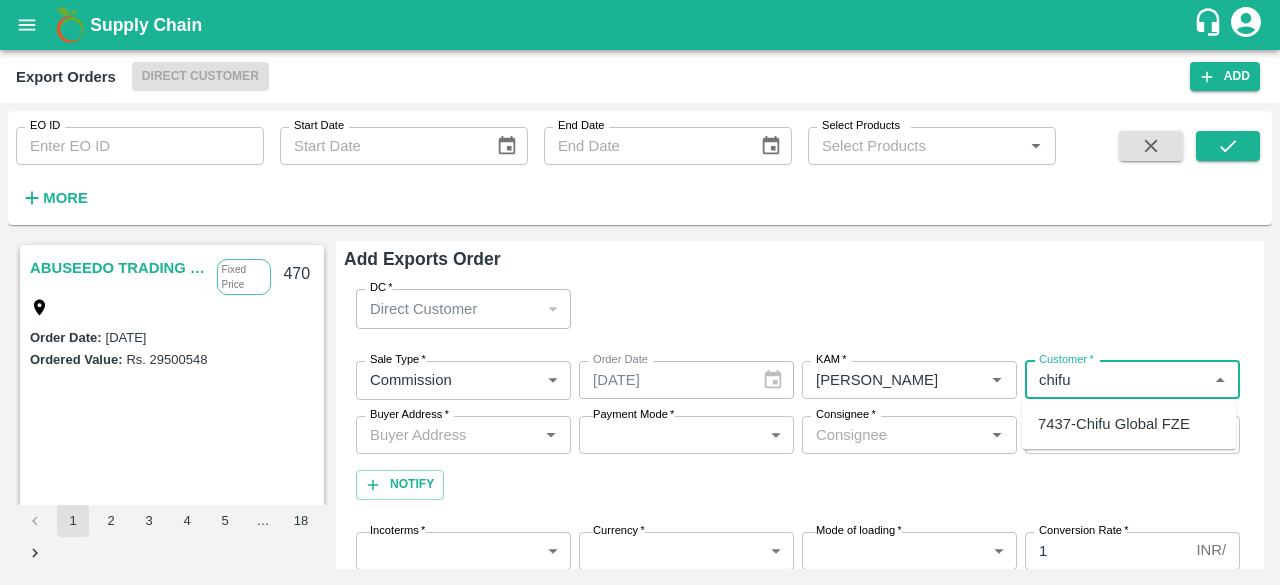 click on "7437-Chifu Global FZE" at bounding box center (1114, 424) 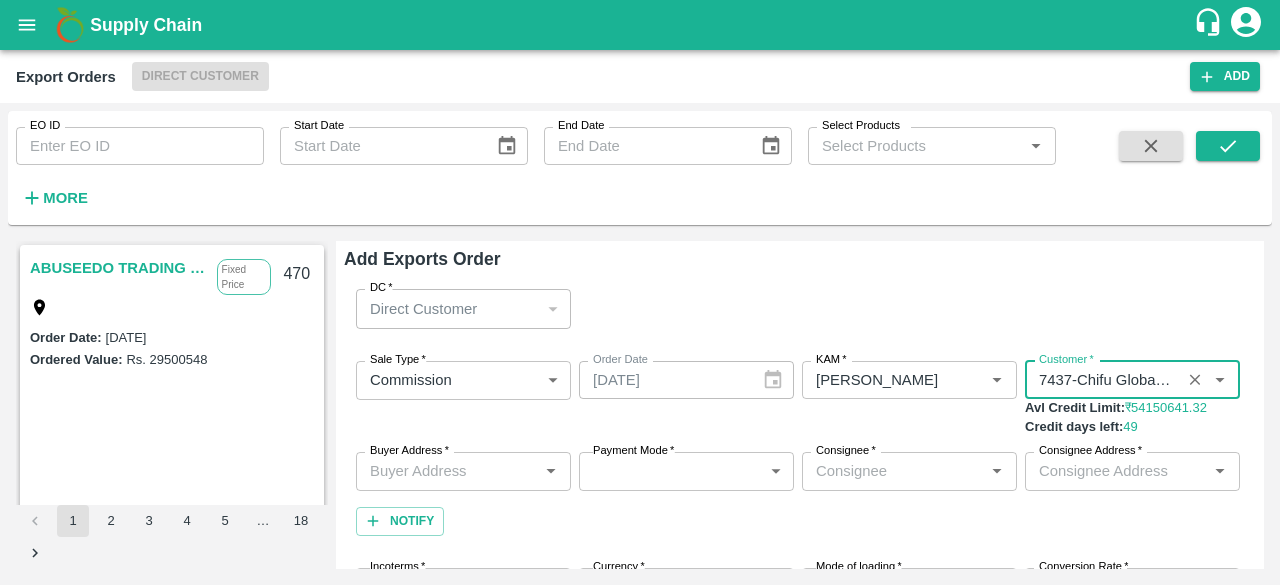 type on "7437-Chifu Global FZE" 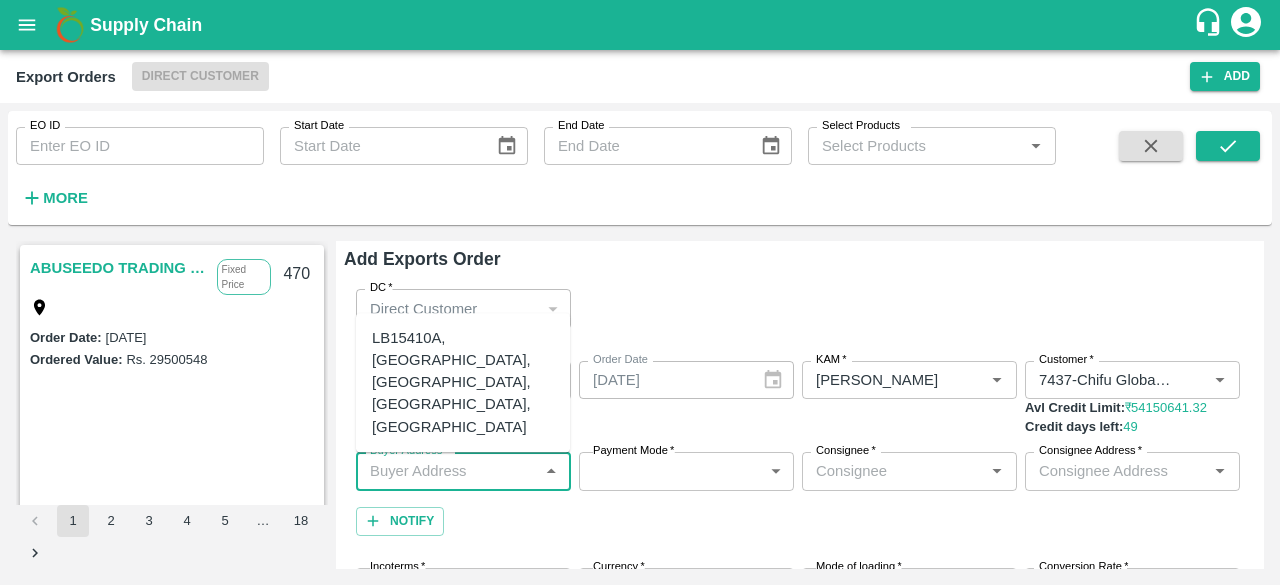 click on "Buyer Address   *" at bounding box center (447, 471) 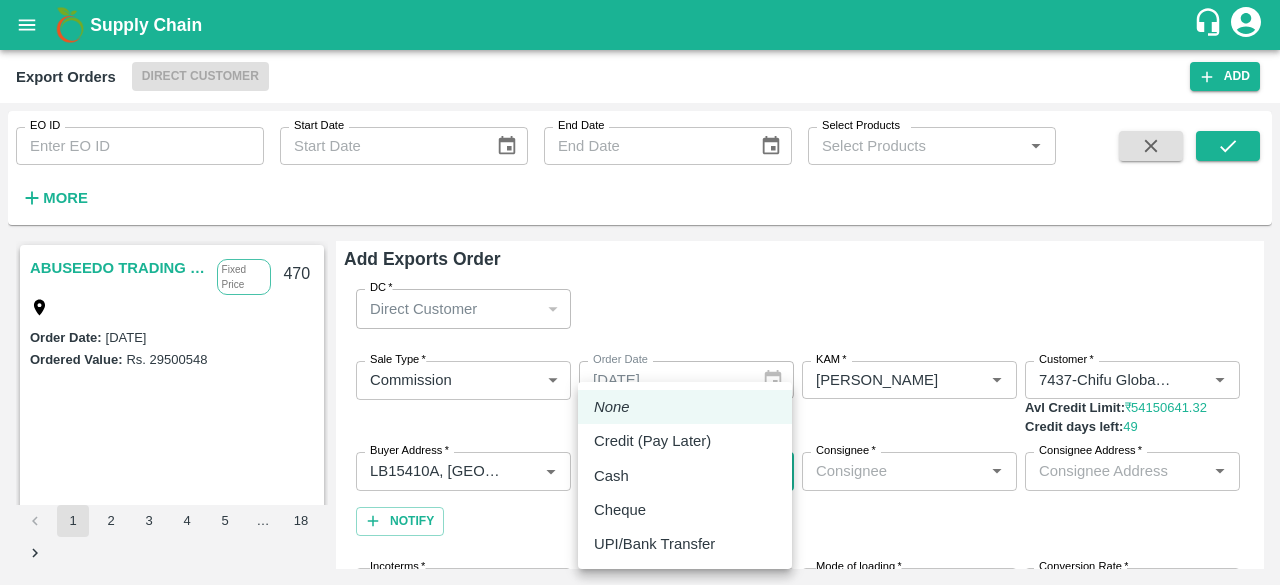 click on "Supply Chain Export Orders Direct Customer Add EO ID EO ID Start Date Start Date End Date End Date Select Products Select Products   * More ABUSEEDO TRADING L.L.C Fixed Price 470 Order Date : [DATE] Ordered Value: Rs.   29500548 AL BAKRAWE Foods FZE Fixed Price 1, Shop # 3, [GEOGRAPHIC_DATA] – central fruits and vegetables market, , , , , [GEOGRAPHIC_DATA] 469 Order Date : [DATE] Ordered Value: Rs.   15720012 ALNUR PROJECTS DEVELOPMENT Fixed Price Po box [GEOGRAPHIC_DATA] (Madayn) / [PERSON_NAME] / [GEOGRAPHIC_DATA], [GEOGRAPHIC_DATA], 11, [GEOGRAPHIC_DATA], 110, [GEOGRAPHIC_DATA] 468 Order Date : [DATE] Ordered Value: Rs.   956898.8 Chifu Global FZE Commission LB15410A, [GEOGRAPHIC_DATA] 467 Order Date : [DATE] Ordered Value: Rs.   755628 ABUSEEDO TRADING L.L.C Fixed Price Shop No.43, ,Wholesale Building No. 2 Central Fruit and Vegetable Market, [GEOGRAPHIC_DATA] [GEOGRAPHIC_DATA]-U.A.E. 466 Order Date : [DATE] Ordered Value: Rs.   8808492 Chifu Global FZE 465 : Rs." at bounding box center [640, 292] 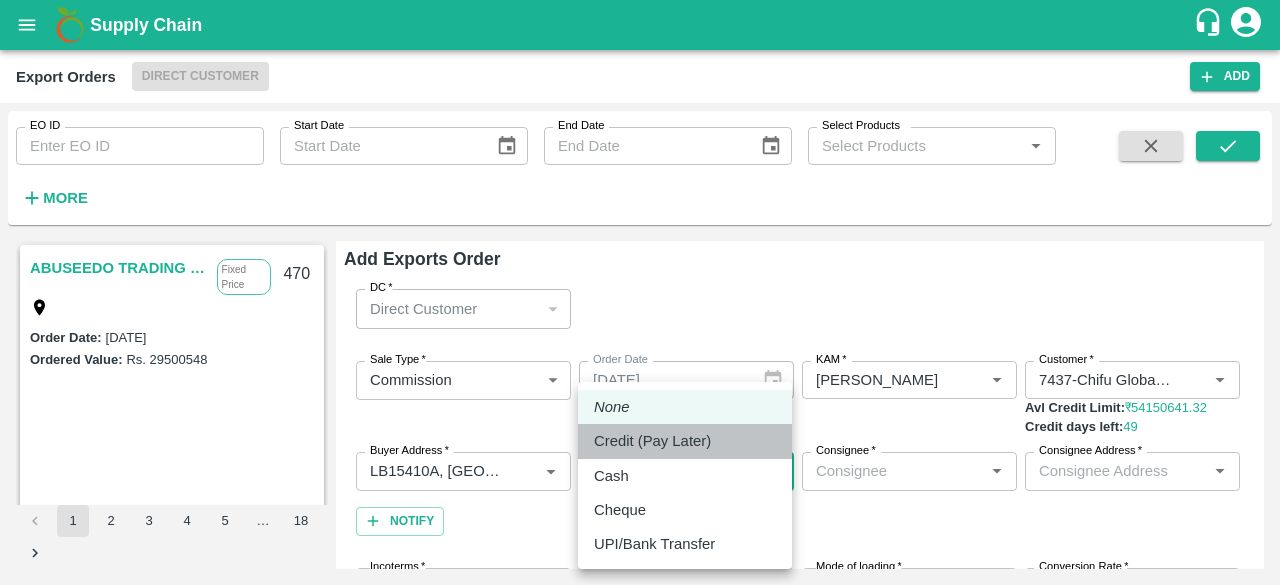 click on "Credit (Pay Later)" at bounding box center [652, 441] 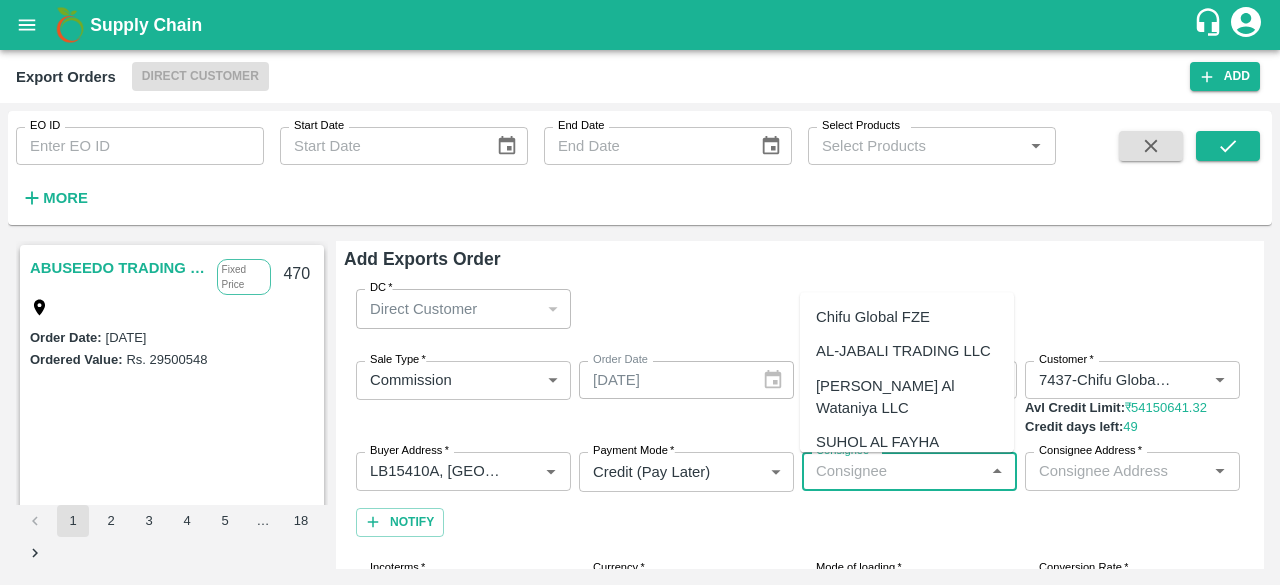 click on "Consignee   *" at bounding box center (893, 471) 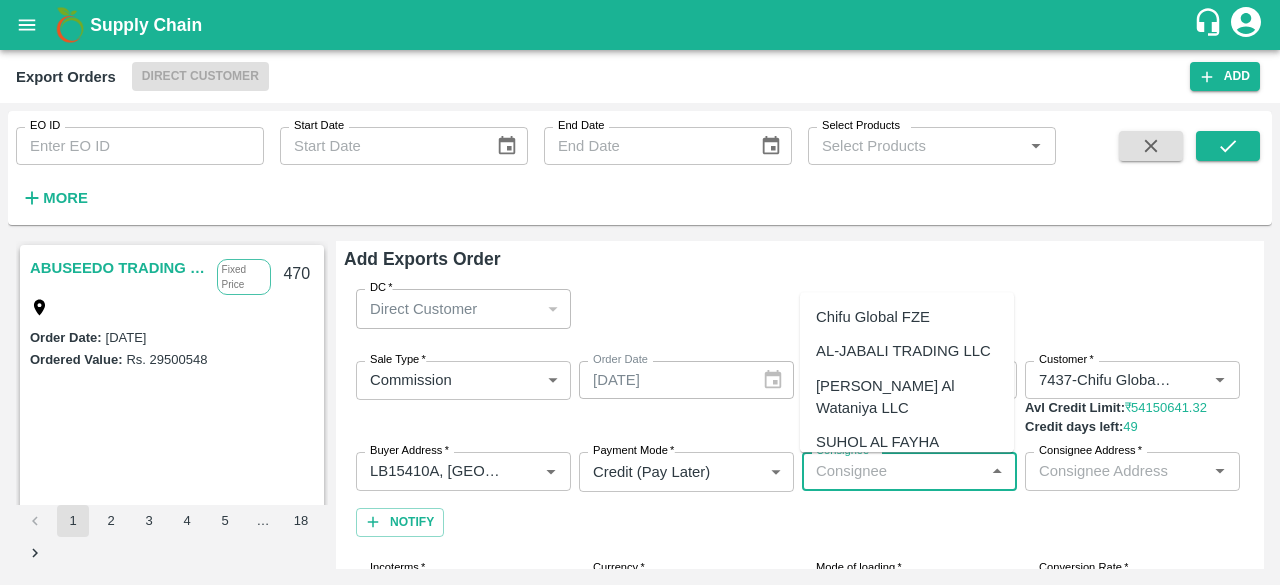click on "Chifu Global FZE" at bounding box center (873, 317) 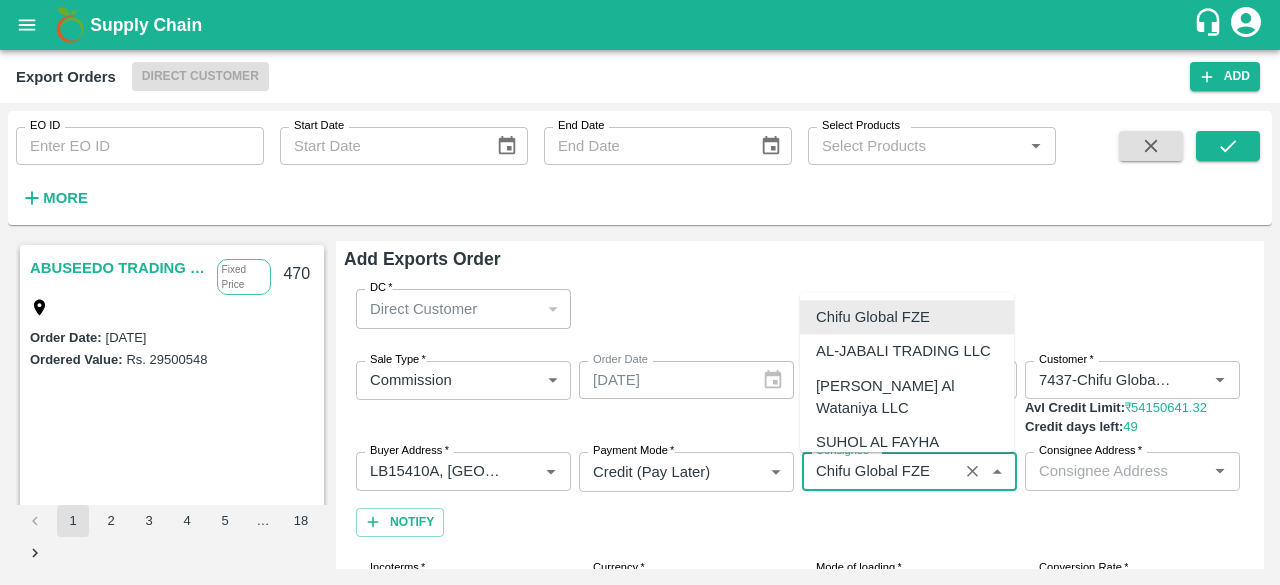 click on "Consignee Address   *" at bounding box center (1116, 471) 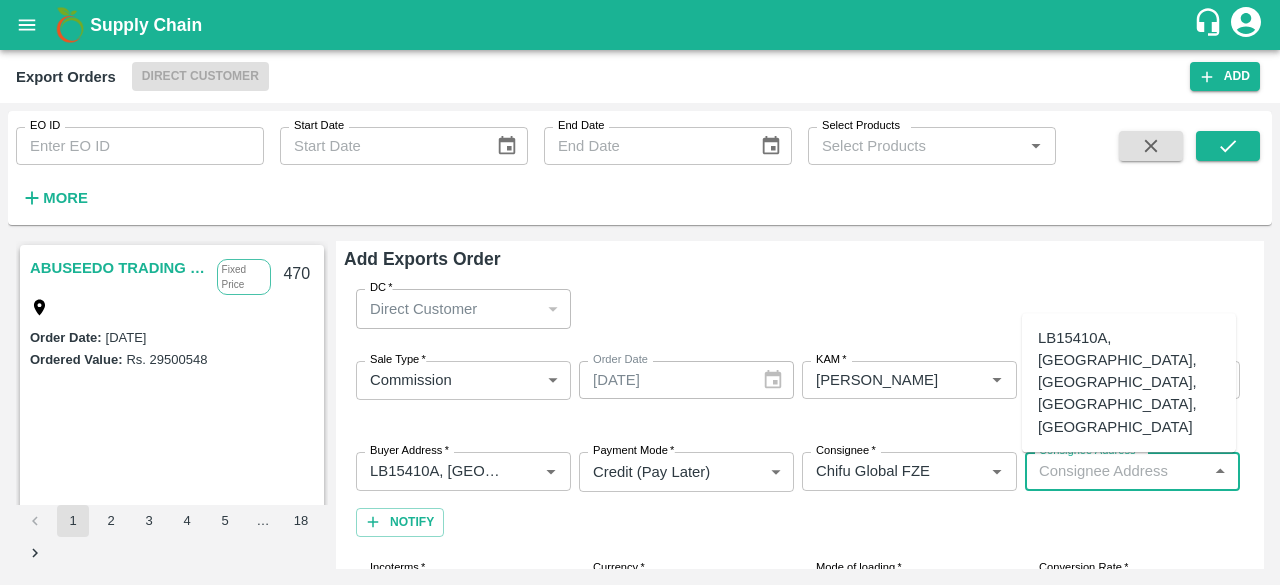 click on "LB15410A, [GEOGRAPHIC_DATA], [GEOGRAPHIC_DATA], [GEOGRAPHIC_DATA], [GEOGRAPHIC_DATA]" at bounding box center (1129, 382) 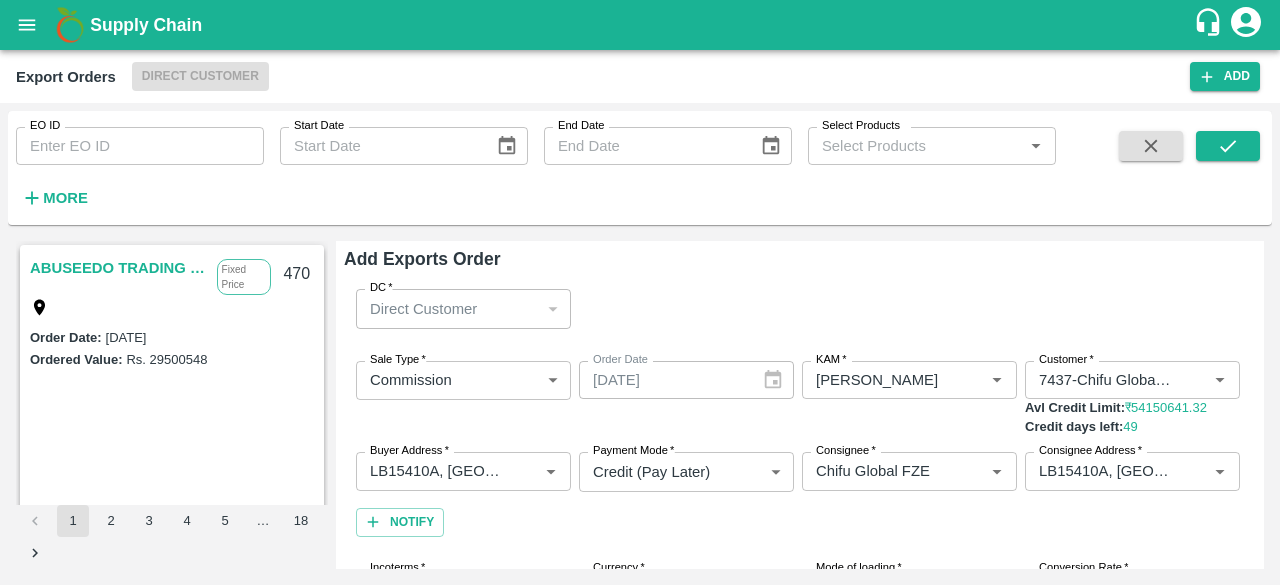 click on "Sale Type   * Commission 2 Sale Type Order Date [DATE] Order Date KAM   * KAM   * Customer   * Customer   * Avl Credit Limit:  ₹ 54150641.32 Credit days left:  49 Buyer Address   * Buyer Address   * Payment Mode   * Credit (Pay Later) credit Payment Mode Consignee   * Consignee   * Consignee Address   * Consignee Address   * Notify" at bounding box center (800, 449) 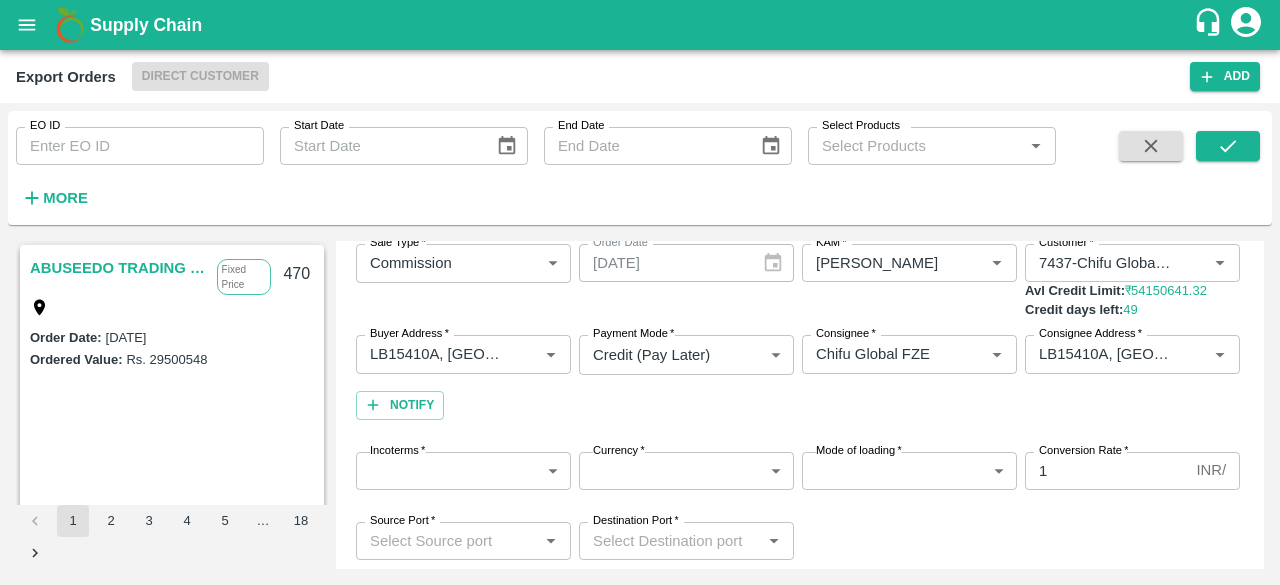 scroll, scrollTop: 118, scrollLeft: 0, axis: vertical 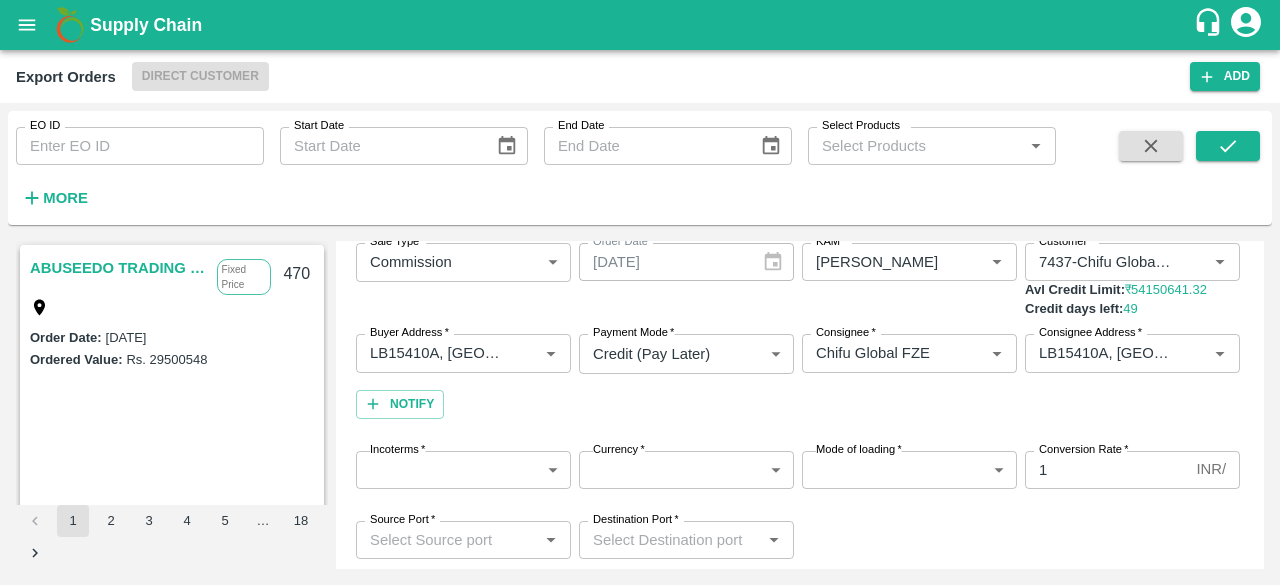 click on "Incoterms   * ​ Incoterms Currency   * ​ Currency Mode of loading   * ​ Mode of loading Conversion Rate   * 1 INR/ Conversion Rate" at bounding box center [800, 470] 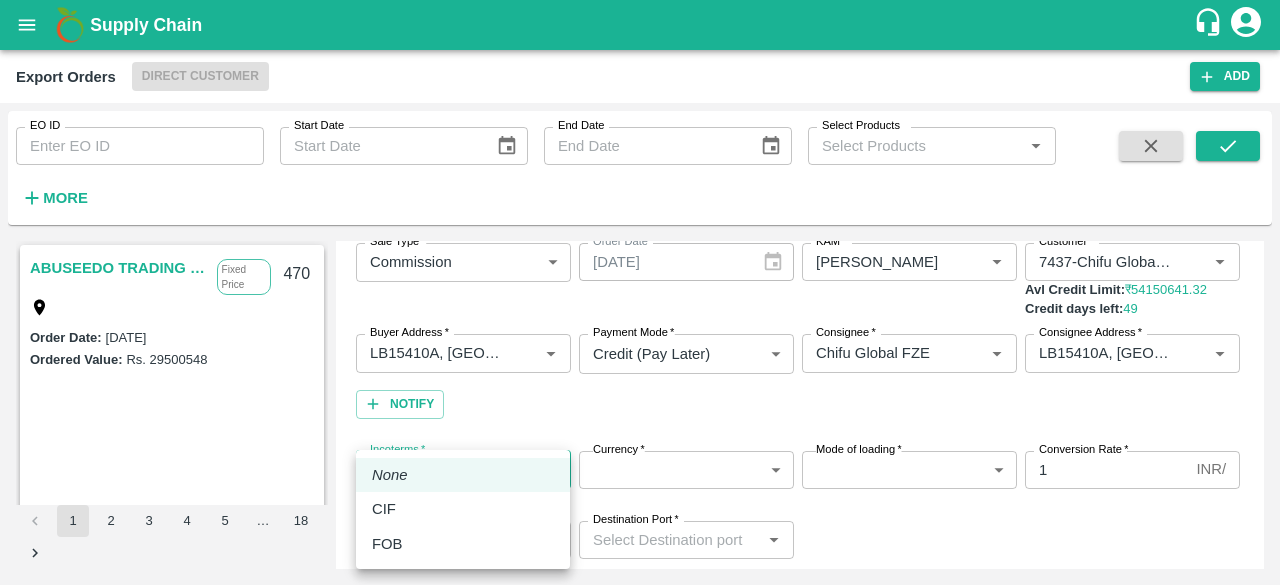 click on "Supply Chain Export Orders Direct Customer Add EO ID EO ID Start Date Start Date End Date End Date Select Products Select Products   * More ABUSEEDO TRADING L.L.C Fixed Price 470 Order Date : [DATE] Ordered Value: Rs.   29500548 AL BAKRAWE Foods FZE Fixed Price 1, Shop # 3, [GEOGRAPHIC_DATA] – central fruits and vegetables market, , , , , [GEOGRAPHIC_DATA] 469 Order Date : [DATE] Ordered Value: Rs.   15720012 ALNUR PROJECTS DEVELOPMENT Fixed Price Po box [GEOGRAPHIC_DATA] (Madayn) / [PERSON_NAME] / [GEOGRAPHIC_DATA], [GEOGRAPHIC_DATA], 11, [GEOGRAPHIC_DATA], 110, [GEOGRAPHIC_DATA] 468 Order Date : [DATE] Ordered Value: Rs.   956898.8 Chifu Global FZE Commission LB15410A, [GEOGRAPHIC_DATA] 467 Order Date : [DATE] Ordered Value: Rs.   755628 ABUSEEDO TRADING L.L.C Fixed Price Shop No.43, ,Wholesale Building No. 2 Central Fruit and Vegetable Market, [GEOGRAPHIC_DATA] [GEOGRAPHIC_DATA]-U.A.E. 466 Order Date : [DATE] Ordered Value: Rs.   8808492 Chifu Global FZE 465 : Rs." at bounding box center (640, 292) 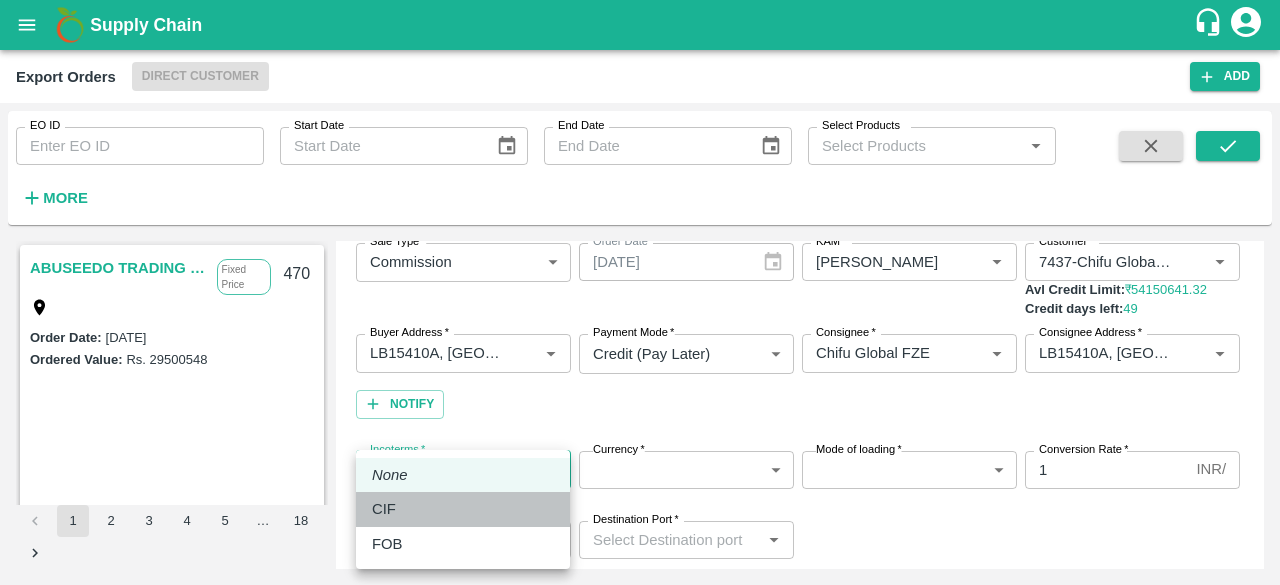 click on "CIF" at bounding box center [463, 509] 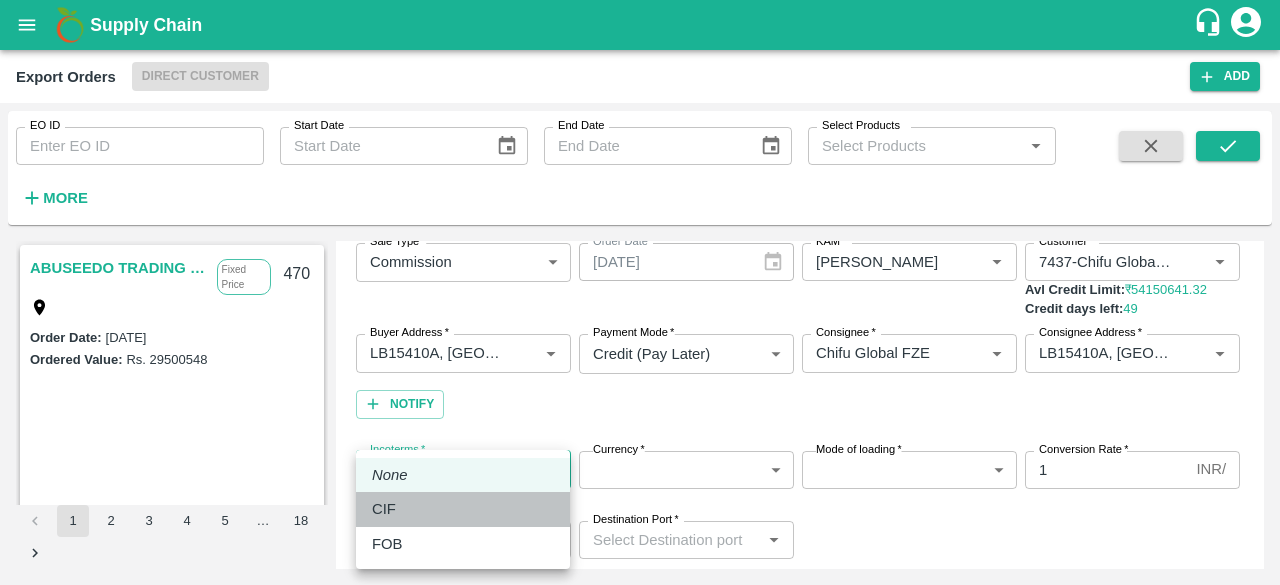type on "1" 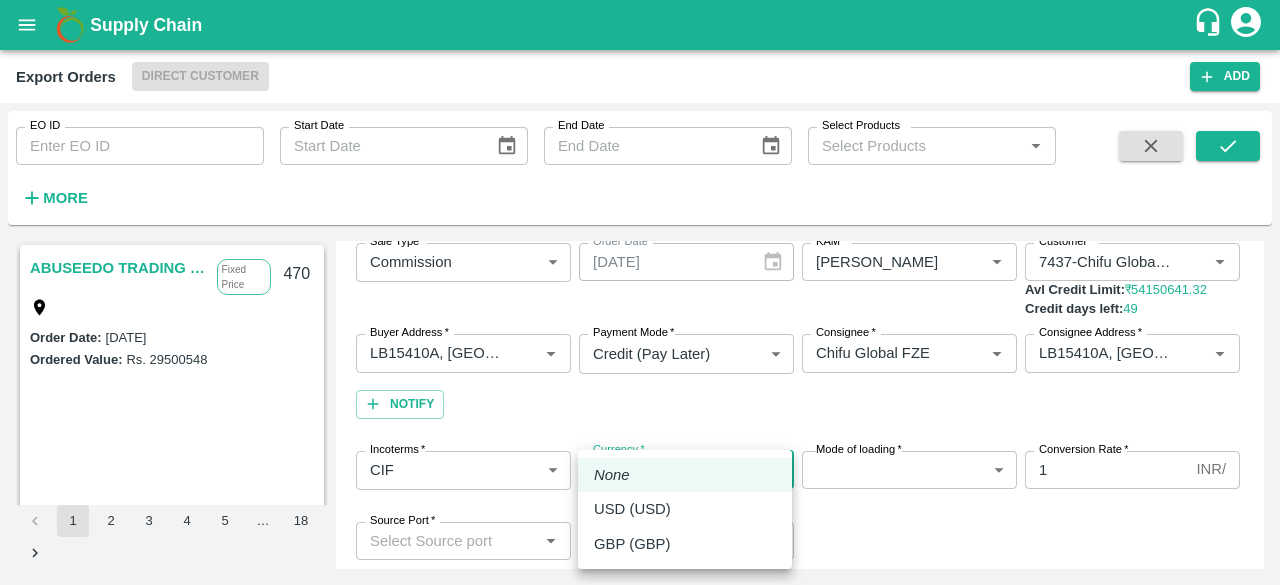 click on "Supply Chain Export Orders Direct Customer Add EO ID EO ID Start Date Start Date End Date End Date Select Products Select Products   * More ABUSEEDO TRADING L.L.C Fixed Price 470 Order Date : [DATE] Ordered Value: Rs.   29500548 AL BAKRAWE Foods FZE Fixed Price 1, Shop # 3, [GEOGRAPHIC_DATA] – central fruits and vegetables market, , , , , [GEOGRAPHIC_DATA] 469 Order Date : [DATE] Ordered Value: Rs.   15720012 ALNUR PROJECTS DEVELOPMENT Fixed Price Po box [GEOGRAPHIC_DATA] (Madayn) / [PERSON_NAME] / [GEOGRAPHIC_DATA], [GEOGRAPHIC_DATA], 11, [GEOGRAPHIC_DATA], 110, [GEOGRAPHIC_DATA] 468 Order Date : [DATE] Ordered Value: Rs.   956898.8 Chifu Global FZE Commission LB15410A, [GEOGRAPHIC_DATA] 467 Order Date : [DATE] Ordered Value: Rs.   755628 ABUSEEDO TRADING L.L.C Fixed Price Shop No.43, ,Wholesale Building No. 2 Central Fruit and Vegetable Market, [GEOGRAPHIC_DATA] [GEOGRAPHIC_DATA]-U.A.E. 466 Order Date : [DATE] Ordered Value: Rs.   8808492 Chifu Global FZE 465 : Rs." at bounding box center (640, 292) 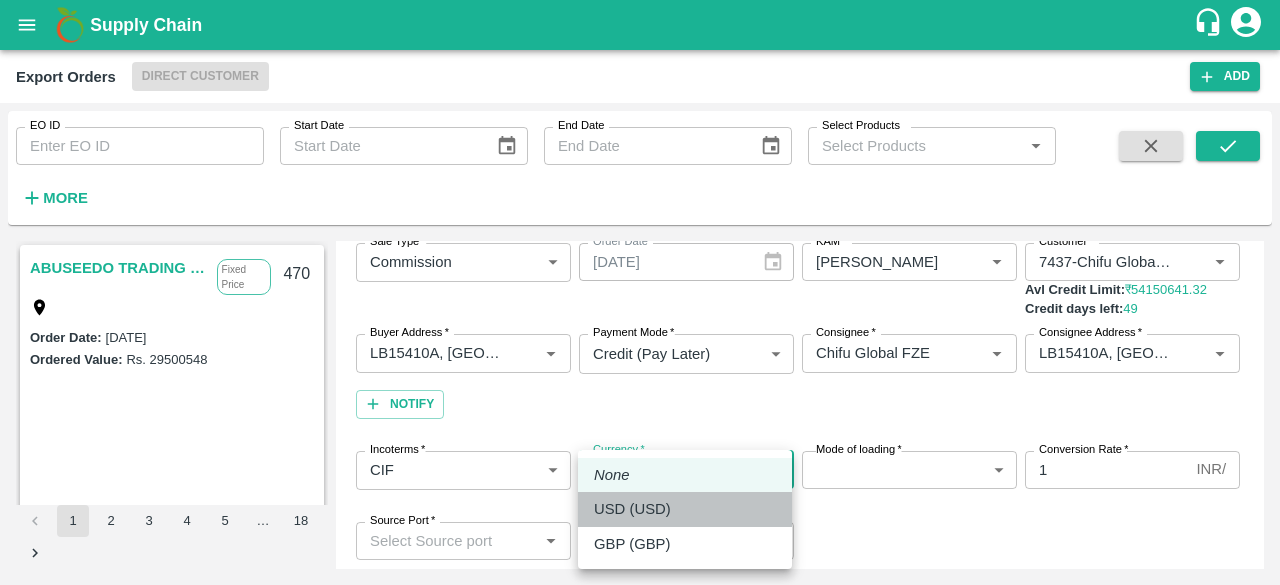 click on "USD (USD)" at bounding box center [685, 509] 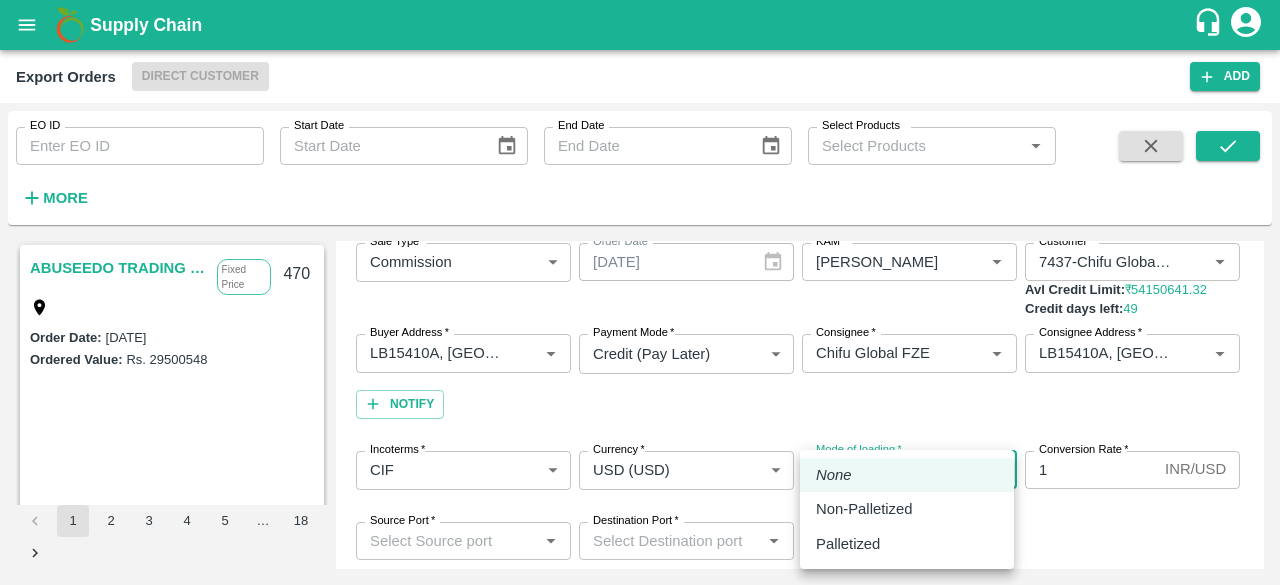 click on "Supply Chain Export Orders Direct Customer Add EO ID EO ID Start Date Start Date End Date End Date Select Products Select Products   * More ABUSEEDO TRADING L.L.C Fixed Price 470 Order Date : [DATE] Ordered Value: Rs.   29500548 AL BAKRAWE Foods FZE Fixed Price 1, Shop # 3, [GEOGRAPHIC_DATA] – central fruits and vegetables market, , , , , [GEOGRAPHIC_DATA] 469 Order Date : [DATE] Ordered Value: Rs.   15720012 ALNUR PROJECTS DEVELOPMENT Fixed Price Po box [GEOGRAPHIC_DATA] (Madayn) / [PERSON_NAME] / [GEOGRAPHIC_DATA], [GEOGRAPHIC_DATA], 11, [GEOGRAPHIC_DATA], 110, [GEOGRAPHIC_DATA] 468 Order Date : [DATE] Ordered Value: Rs.   956898.8 Chifu Global FZE Commission LB15410A, [GEOGRAPHIC_DATA] 467 Order Date : [DATE] Ordered Value: Rs.   755628 ABUSEEDO TRADING L.L.C Fixed Price Shop No.43, ,Wholesale Building No. 2 Central Fruit and Vegetable Market, [GEOGRAPHIC_DATA] [GEOGRAPHIC_DATA]-U.A.E. 466 Order Date : [DATE] Ordered Value: Rs.   8808492 Chifu Global FZE 465 : Rs." at bounding box center (640, 292) 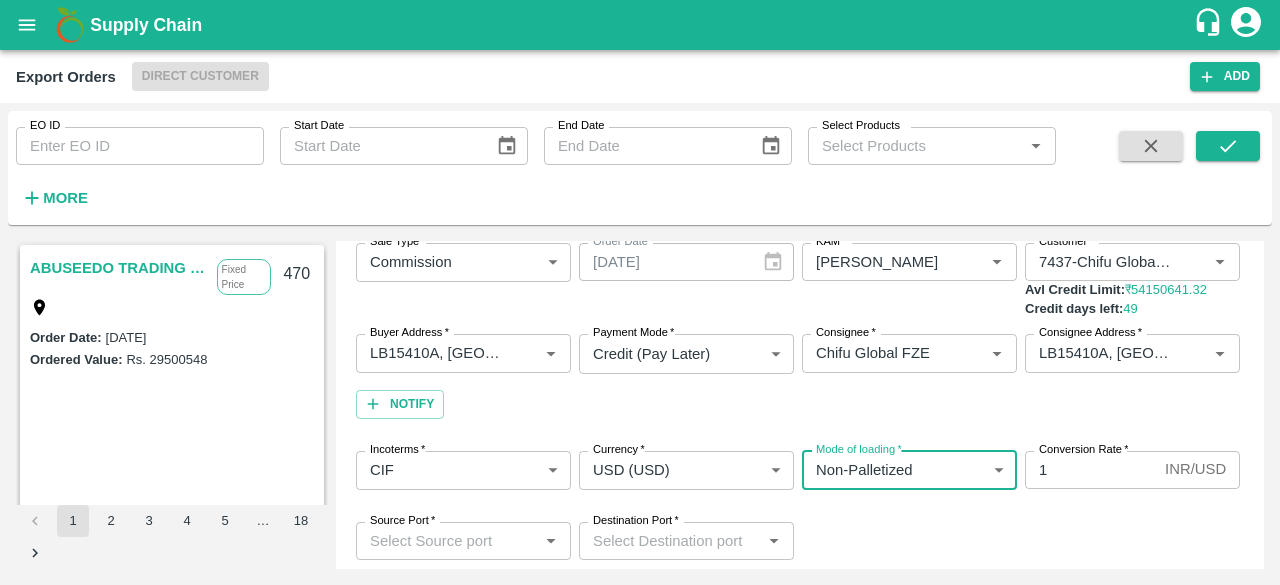 click on "1" at bounding box center (1091, 470) 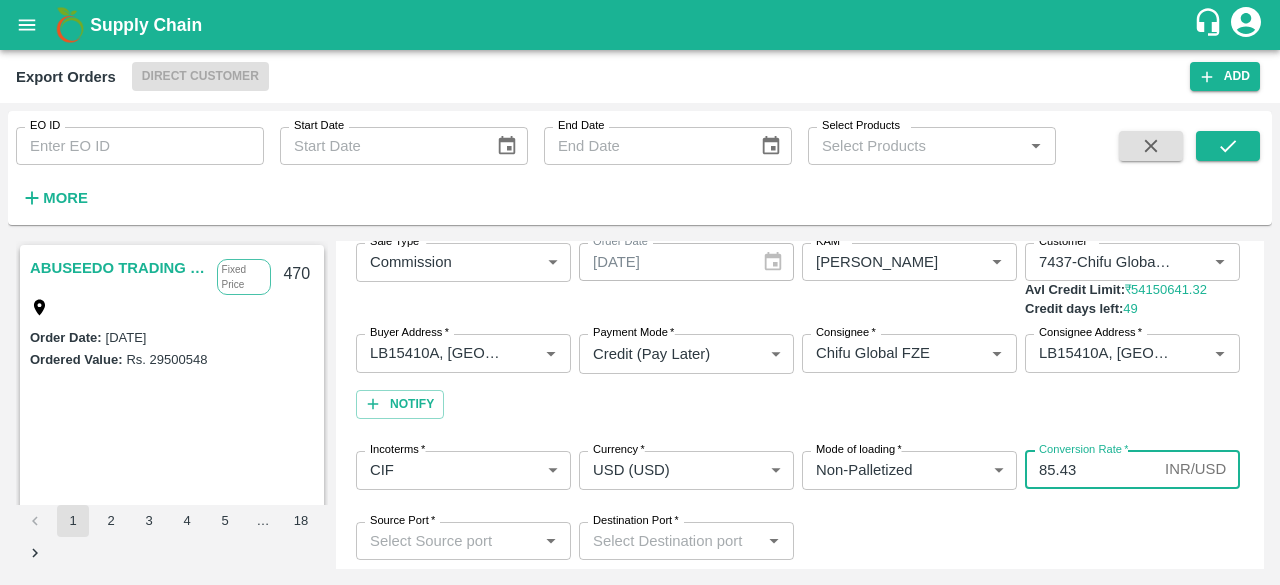 type on "85.43" 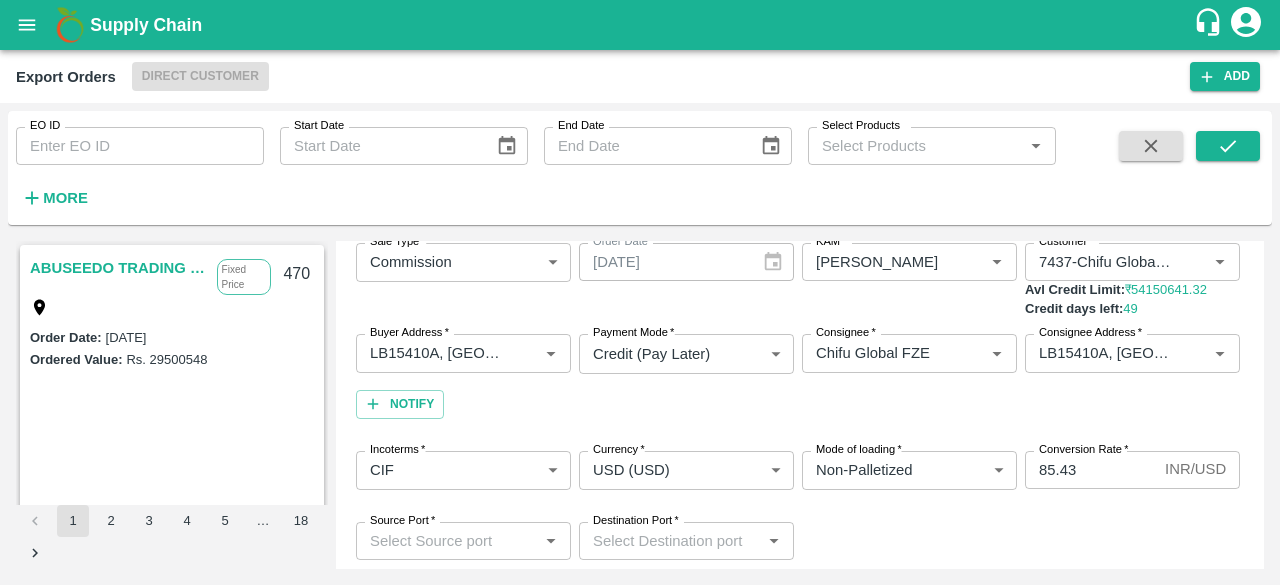 click on "Source Port   * Source Port   * Destination Port   * Destination Port   *" at bounding box center (800, 541) 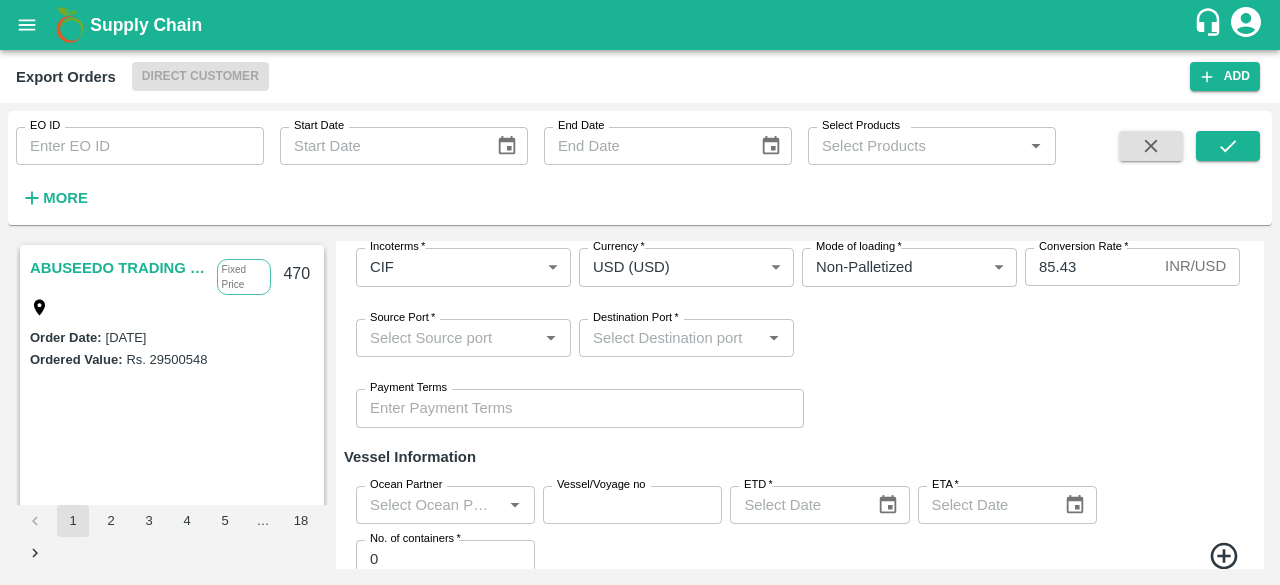 scroll, scrollTop: 322, scrollLeft: 0, axis: vertical 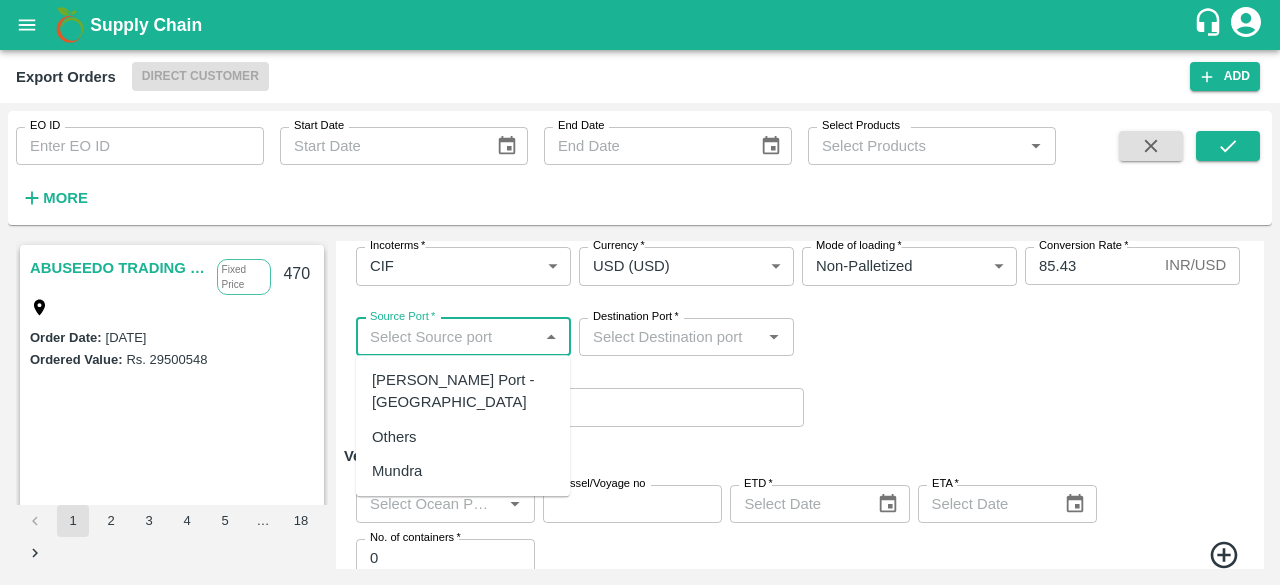 click on "Source Port   *" at bounding box center [447, 337] 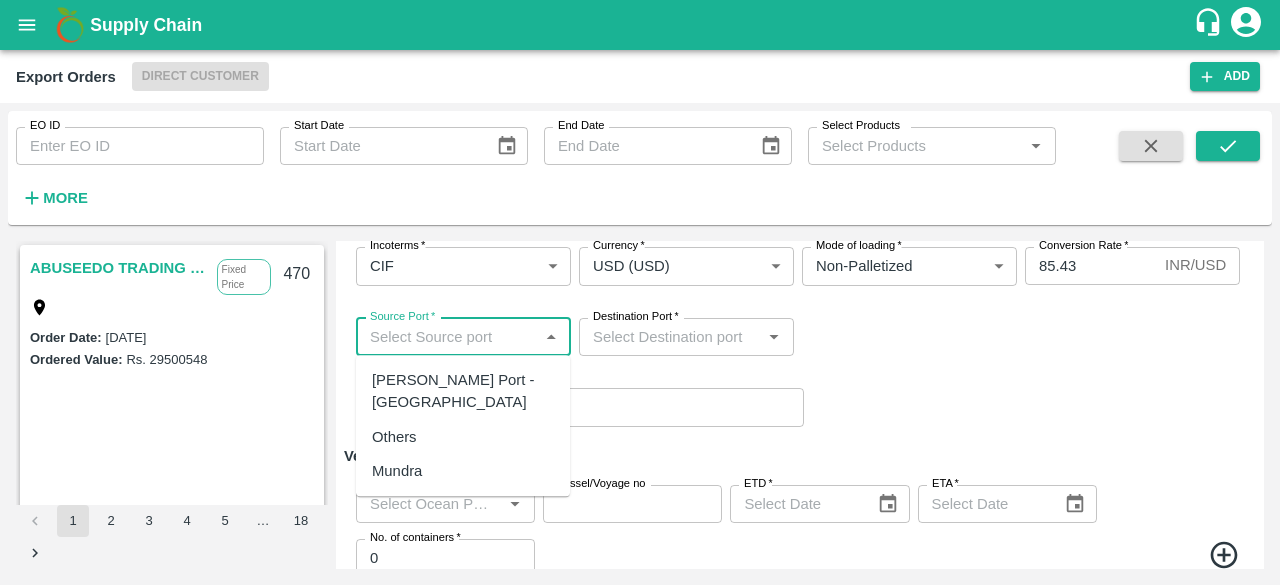 click on "[PERSON_NAME] Port - [GEOGRAPHIC_DATA]" at bounding box center (463, 391) 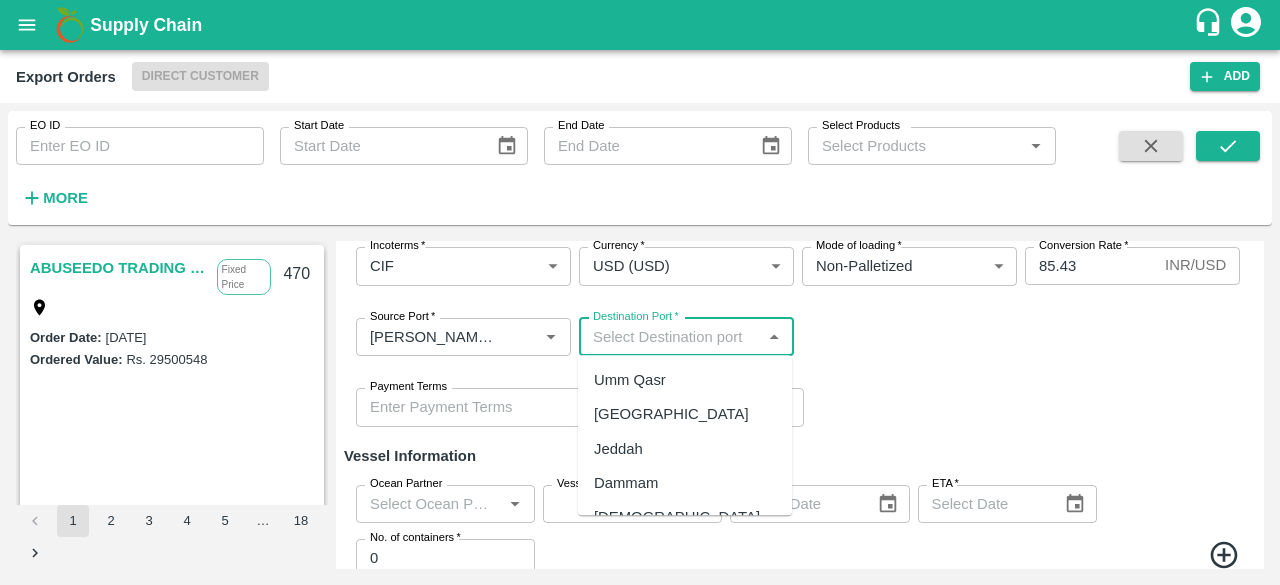 click on "Destination Port   *" at bounding box center [670, 337] 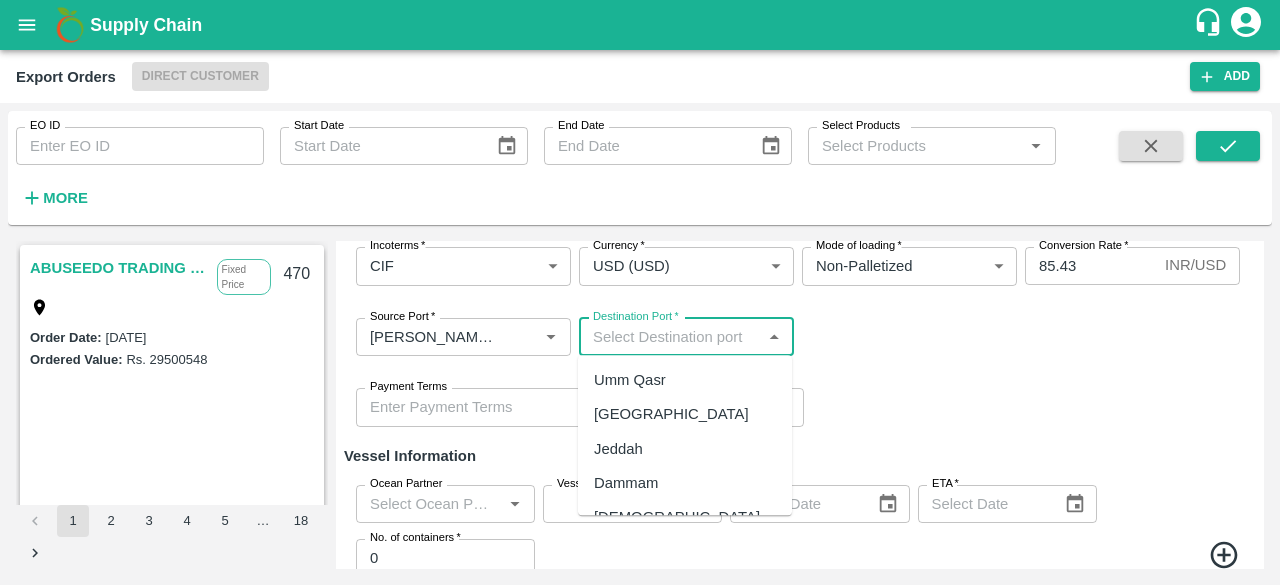 click on "[GEOGRAPHIC_DATA]" at bounding box center [685, 415] 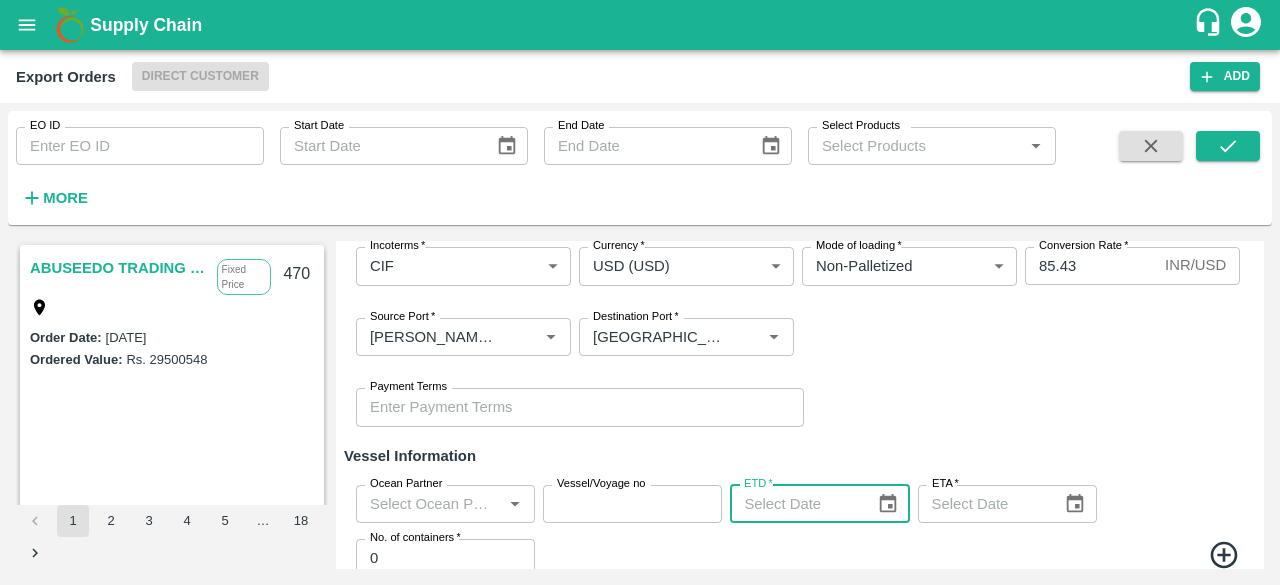 type on "DD/MM/YYYY" 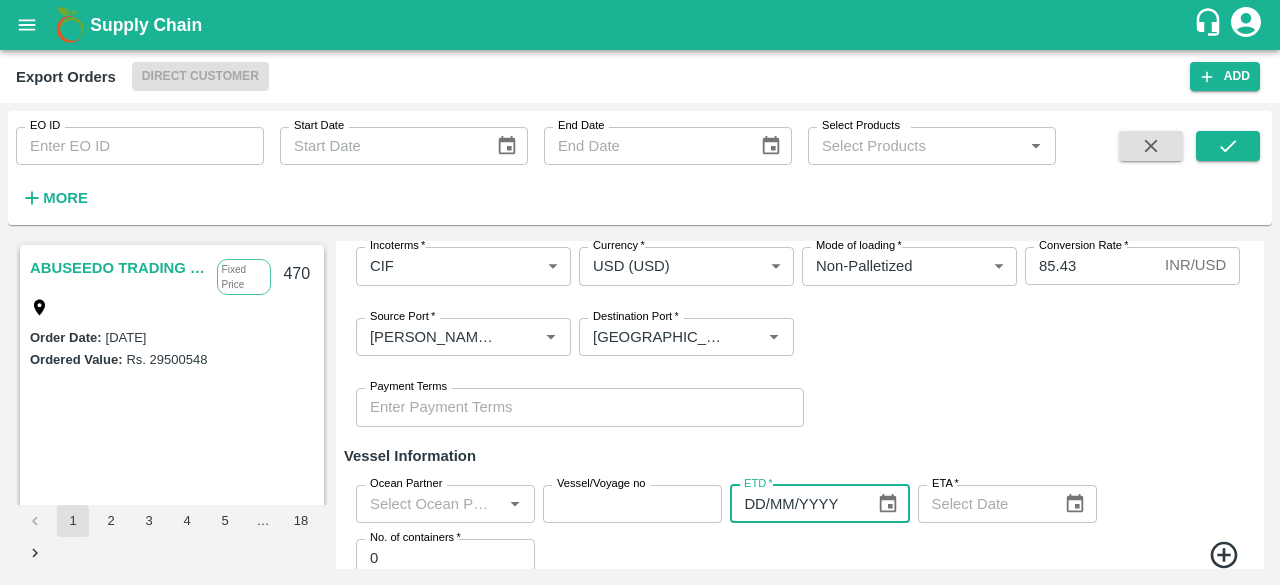 click on "DD/MM/YYYY" at bounding box center [795, 504] 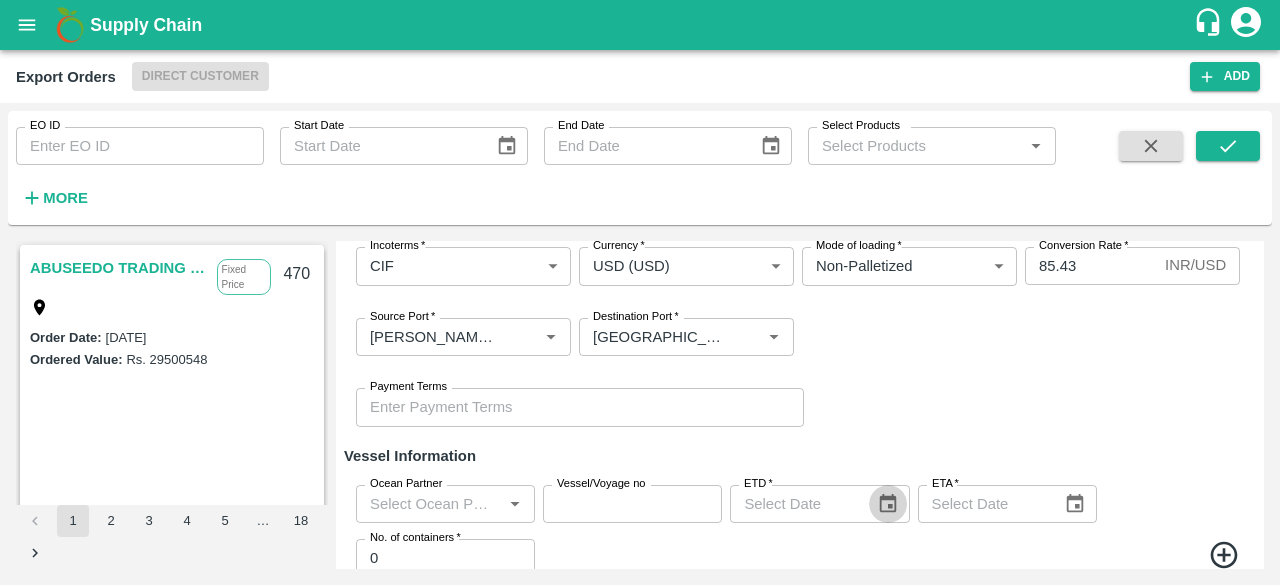 click 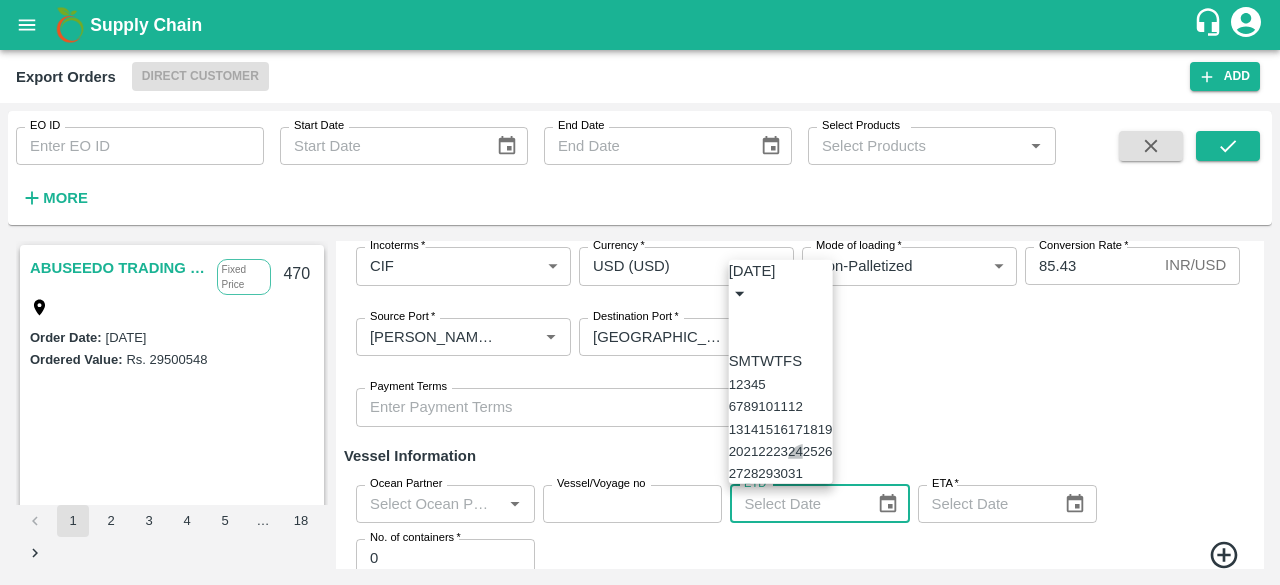 click on "24" at bounding box center (795, 451) 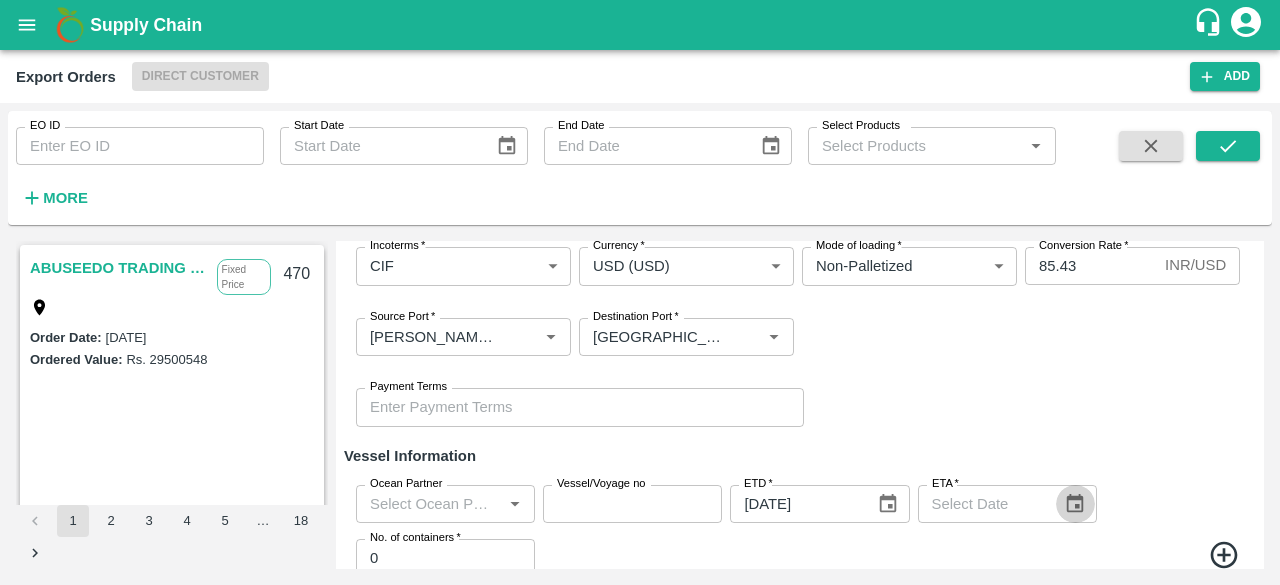 click at bounding box center [1075, 504] 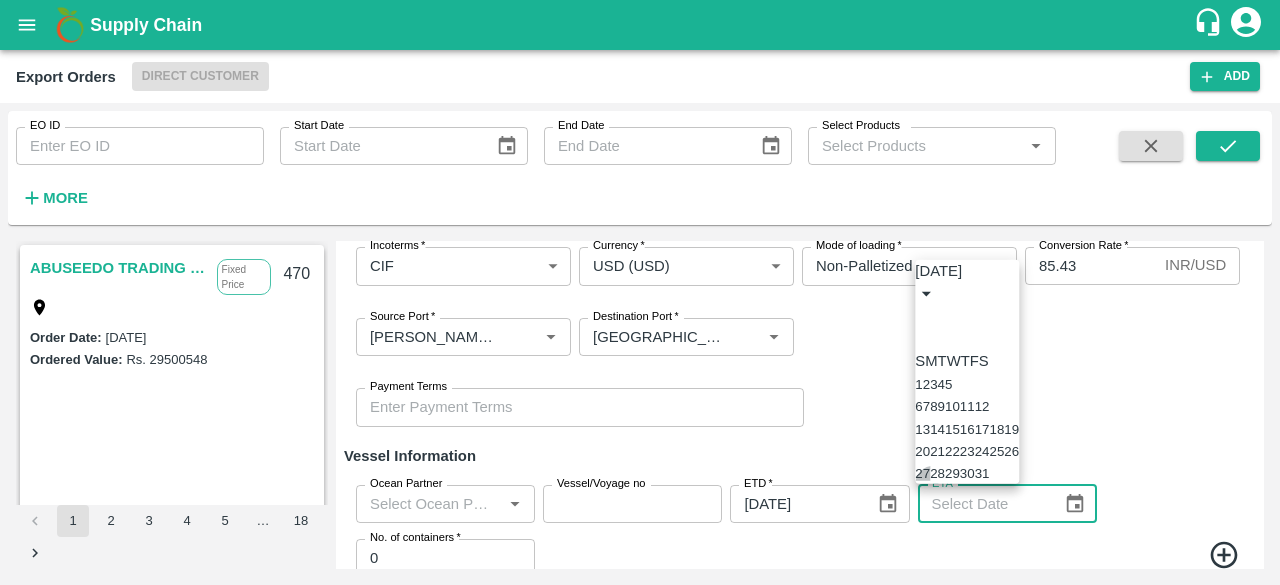 click on "27" at bounding box center [922, 473] 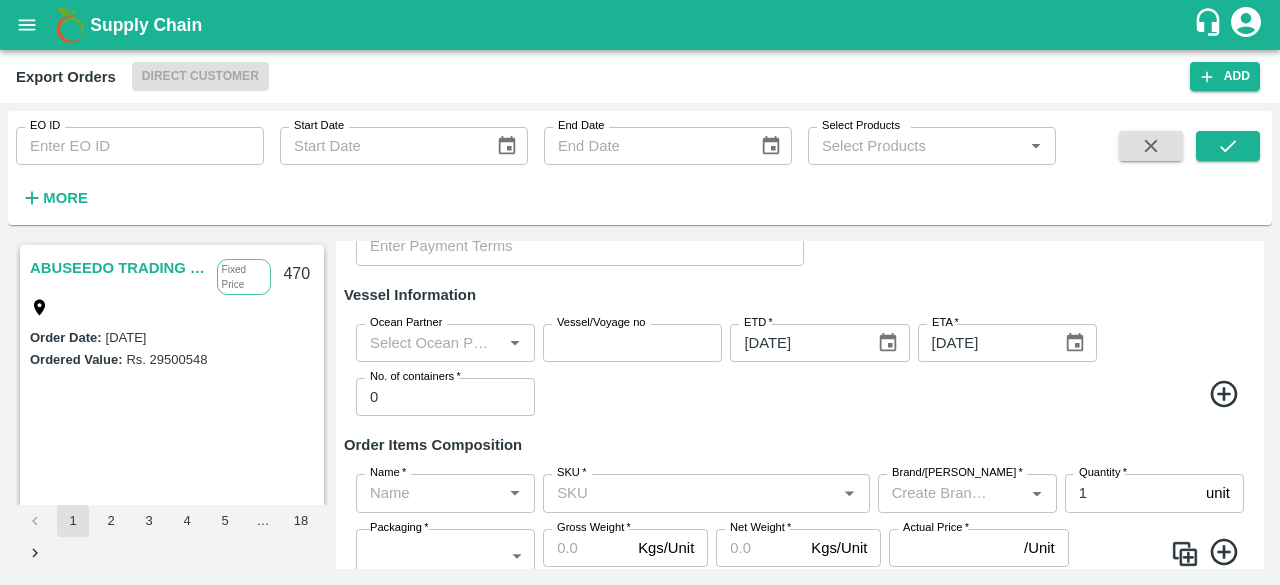 scroll, scrollTop: 484, scrollLeft: 0, axis: vertical 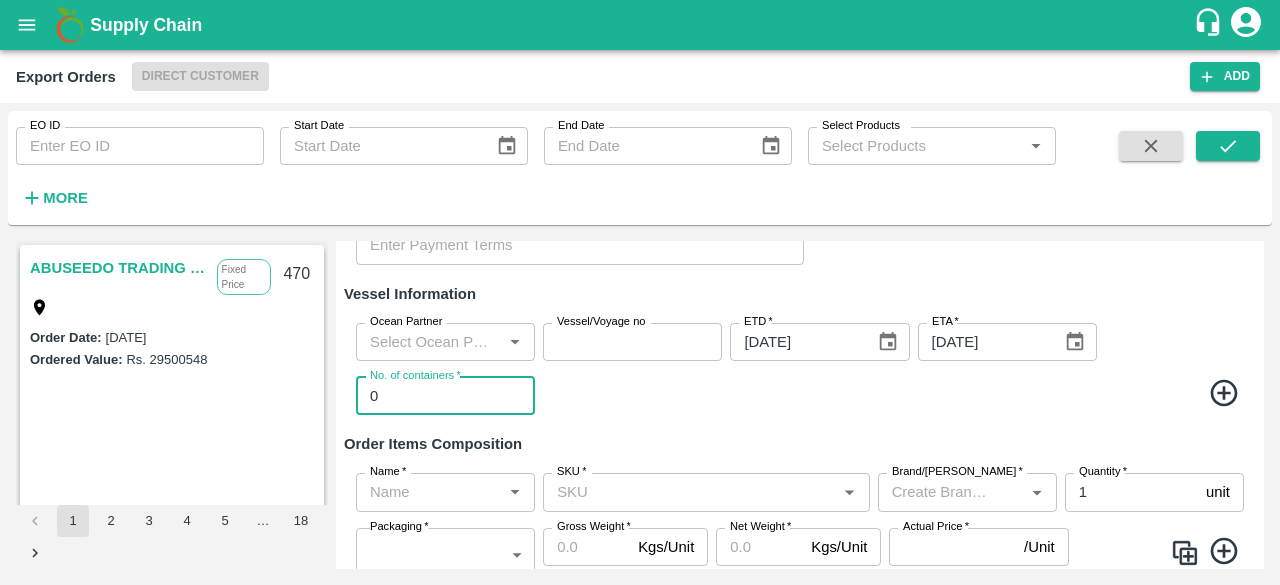 click on "0" at bounding box center [445, 396] 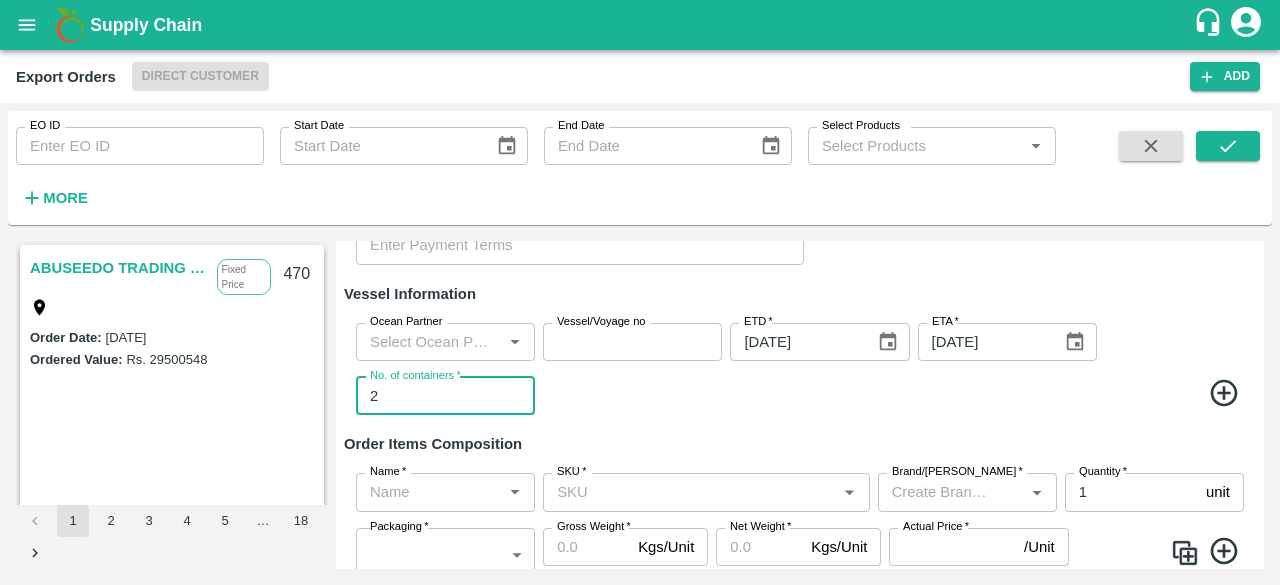 type on "2" 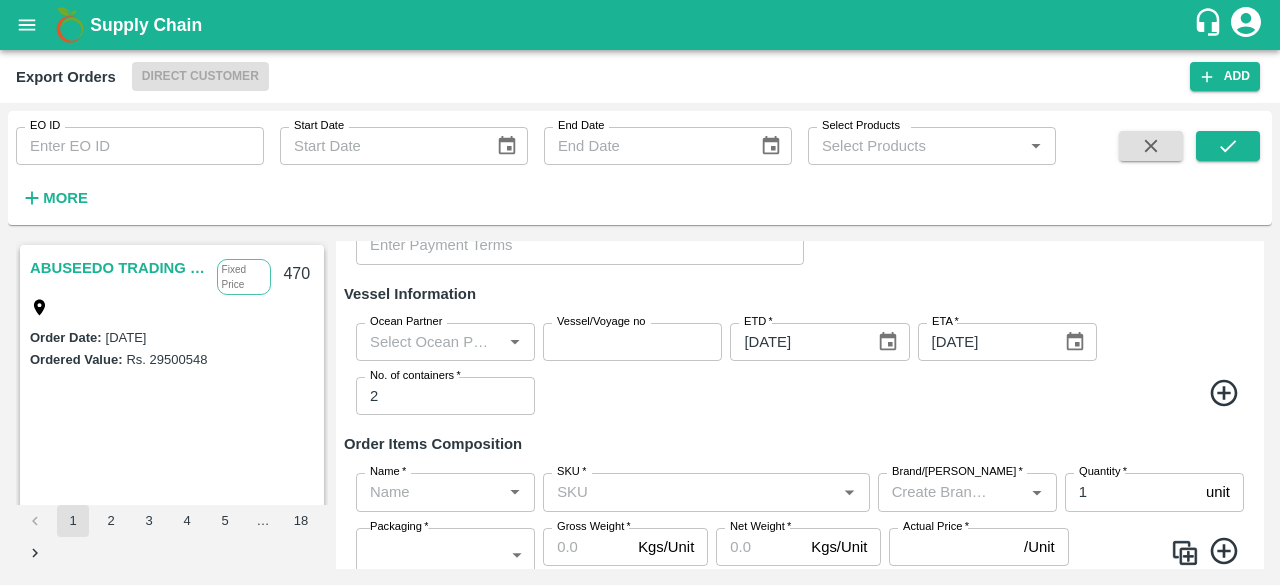 click on "Order Items Composition" at bounding box center (800, 444) 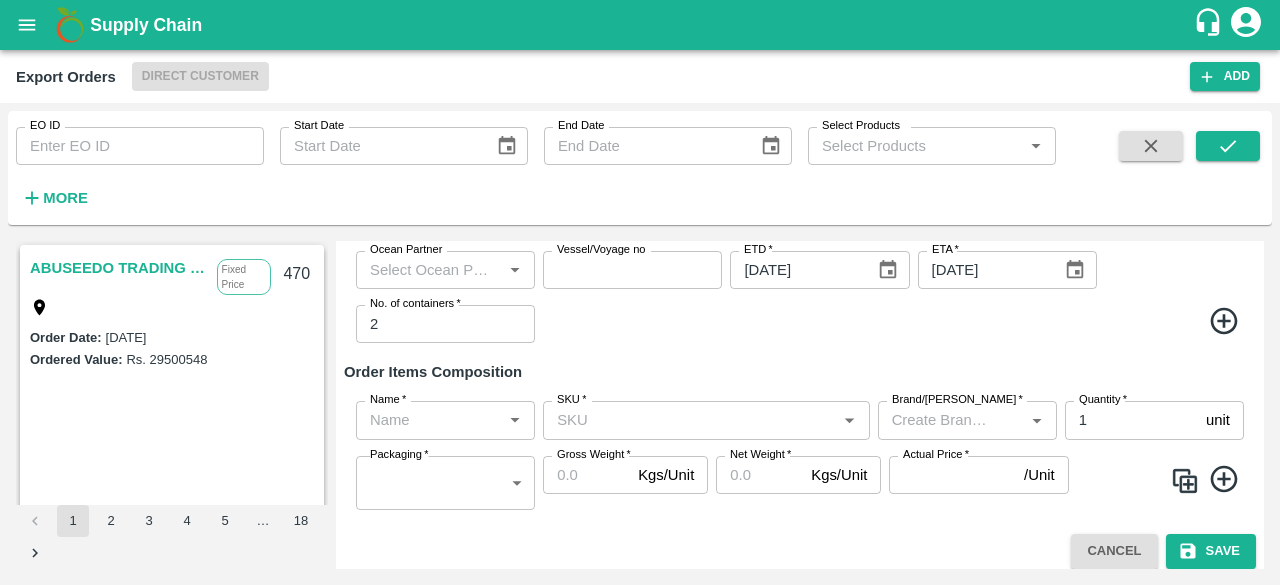 scroll, scrollTop: 557, scrollLeft: 0, axis: vertical 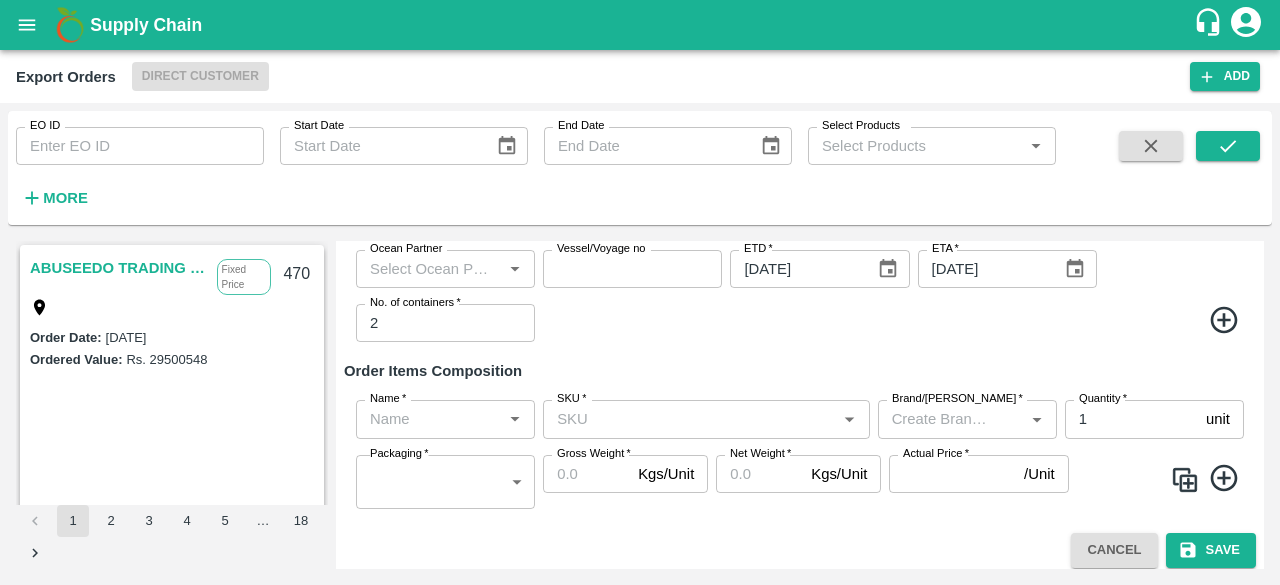 click at bounding box center [893, 323] 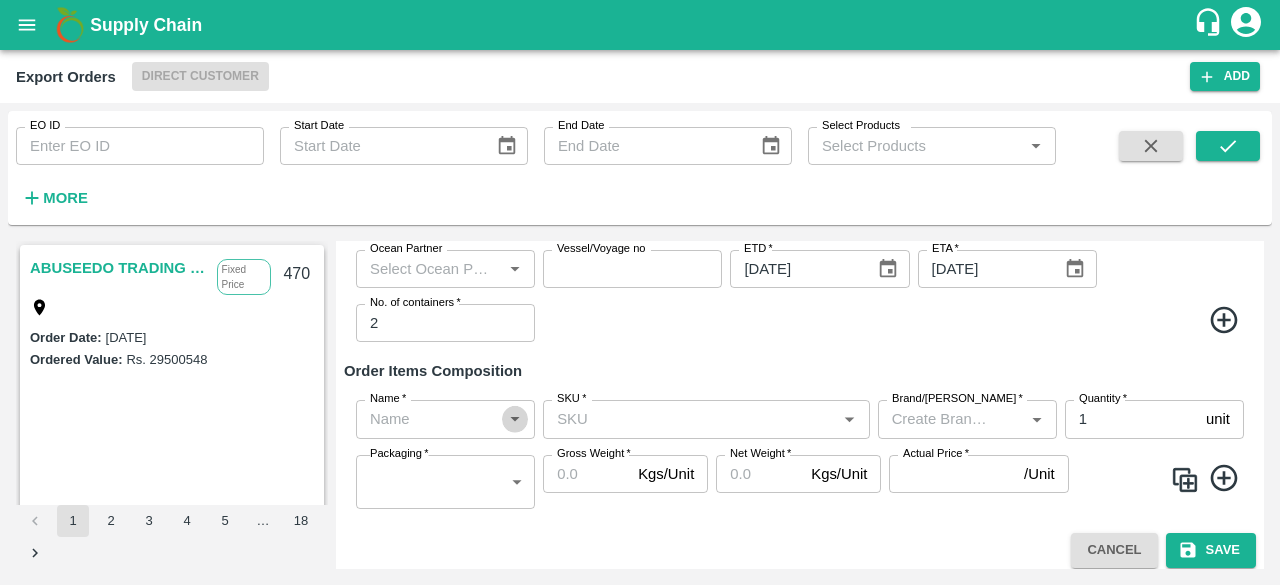 click at bounding box center [515, 419] 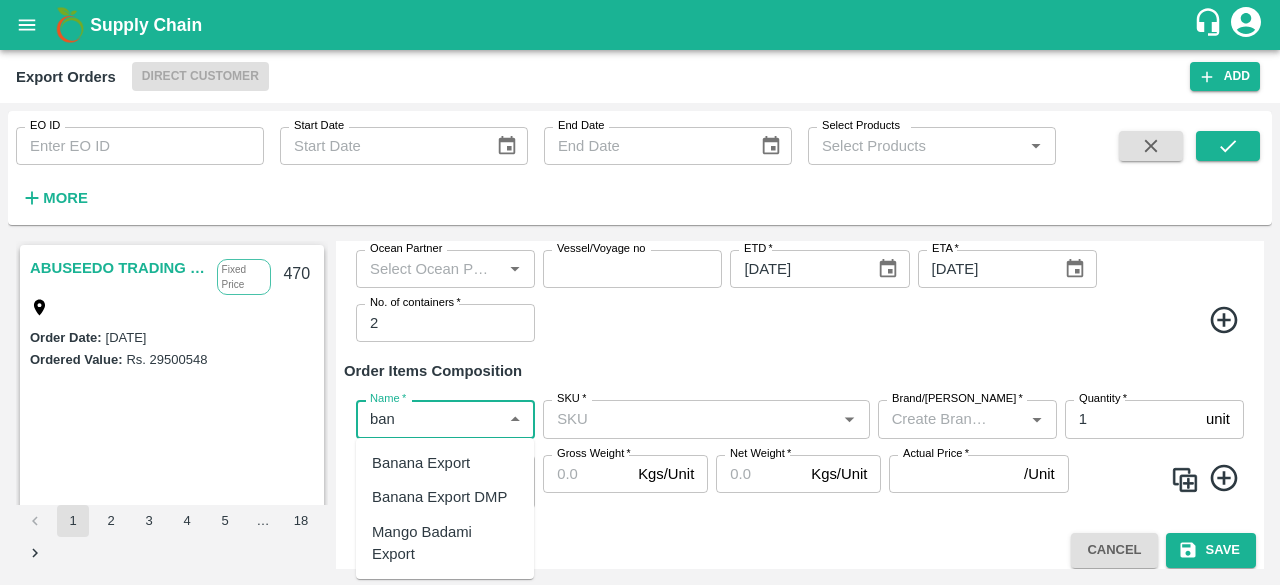 type on "bana" 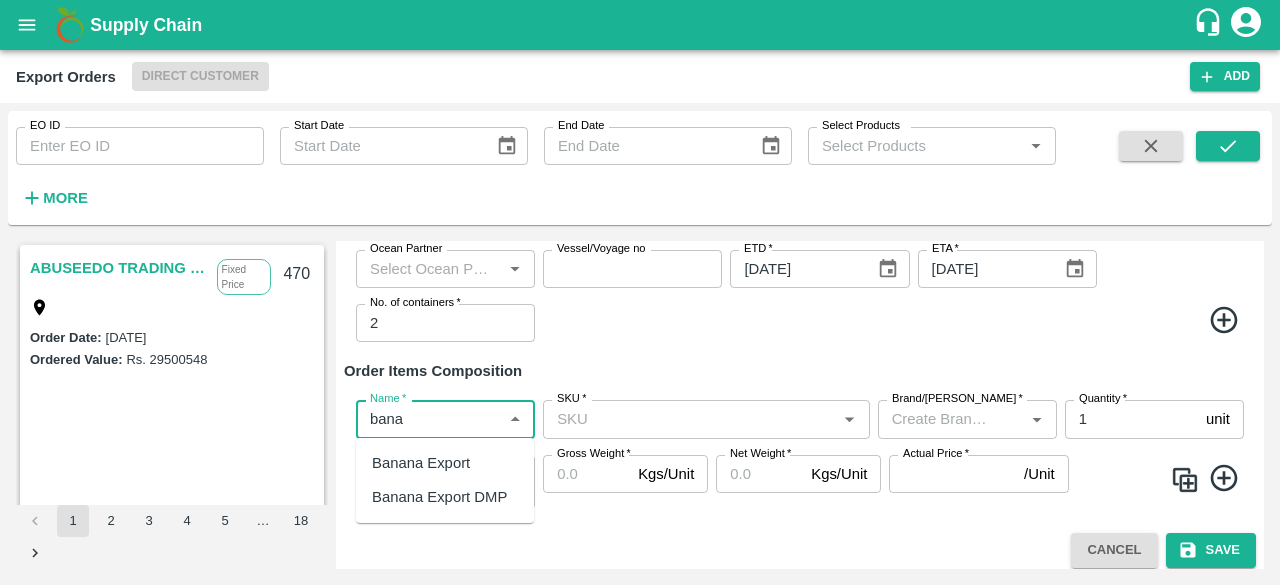 click on "Banana Export DMP" at bounding box center (439, 497) 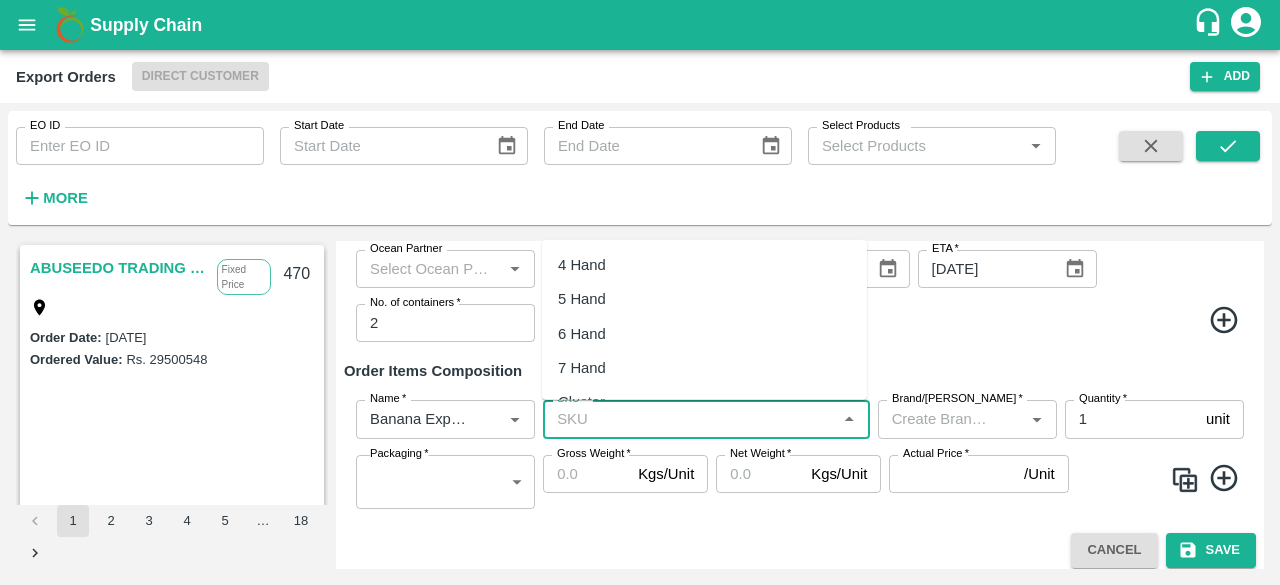click on "SKU   *" at bounding box center [689, 419] 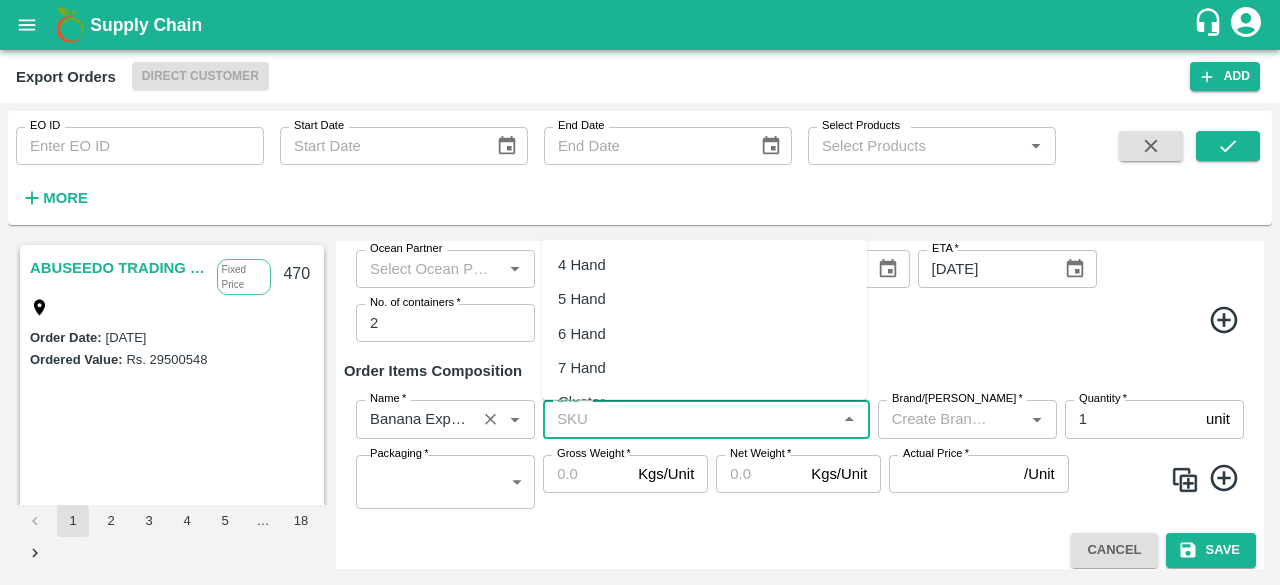 click 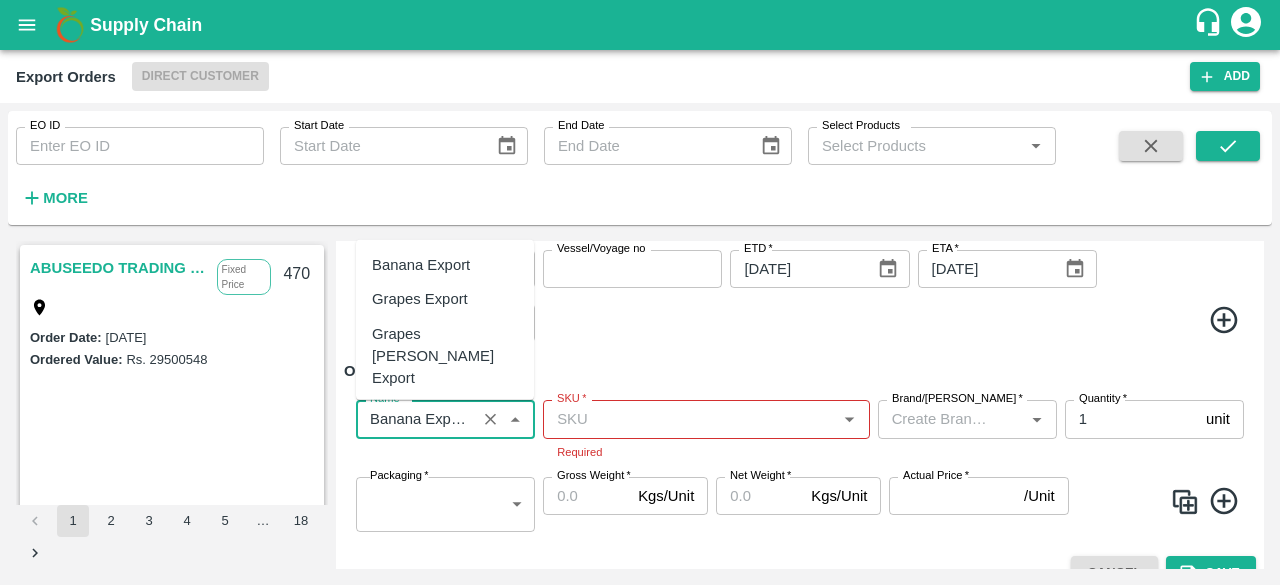 scroll, scrollTop: 0, scrollLeft: 40, axis: horizontal 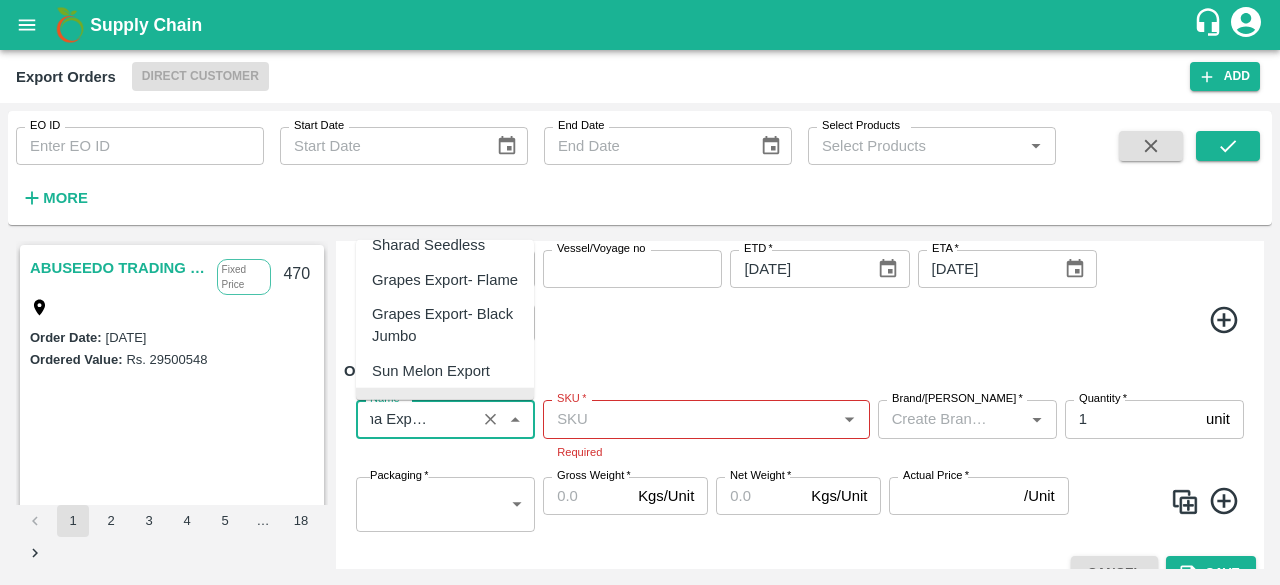 click on "Banana Export DMP" at bounding box center (439, 405) 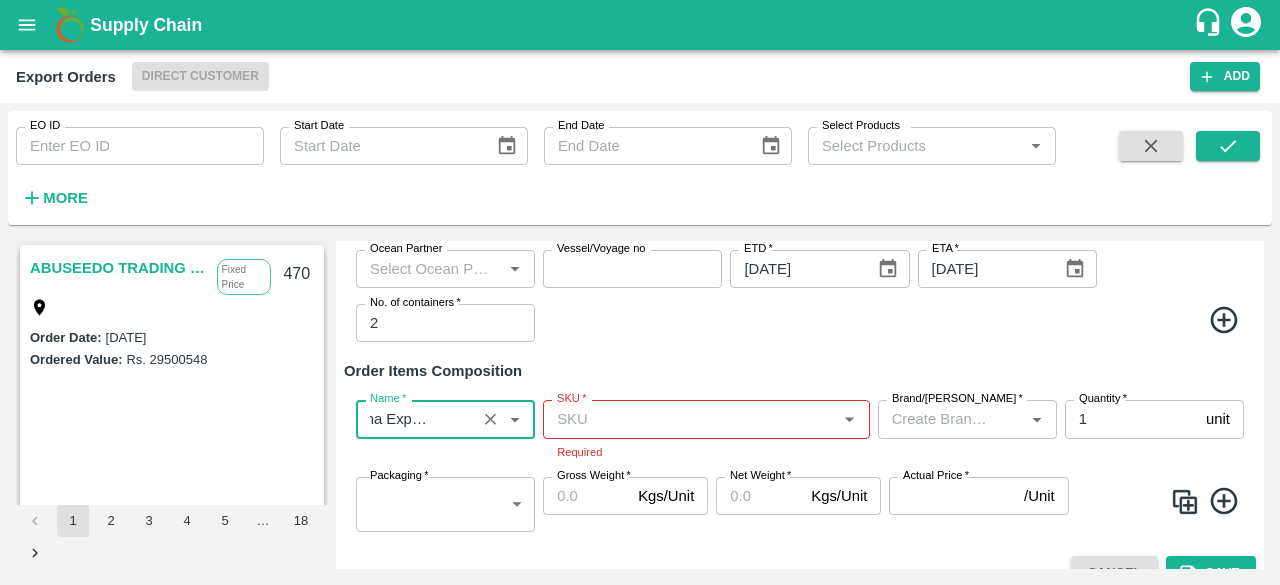 scroll, scrollTop: 0, scrollLeft: 0, axis: both 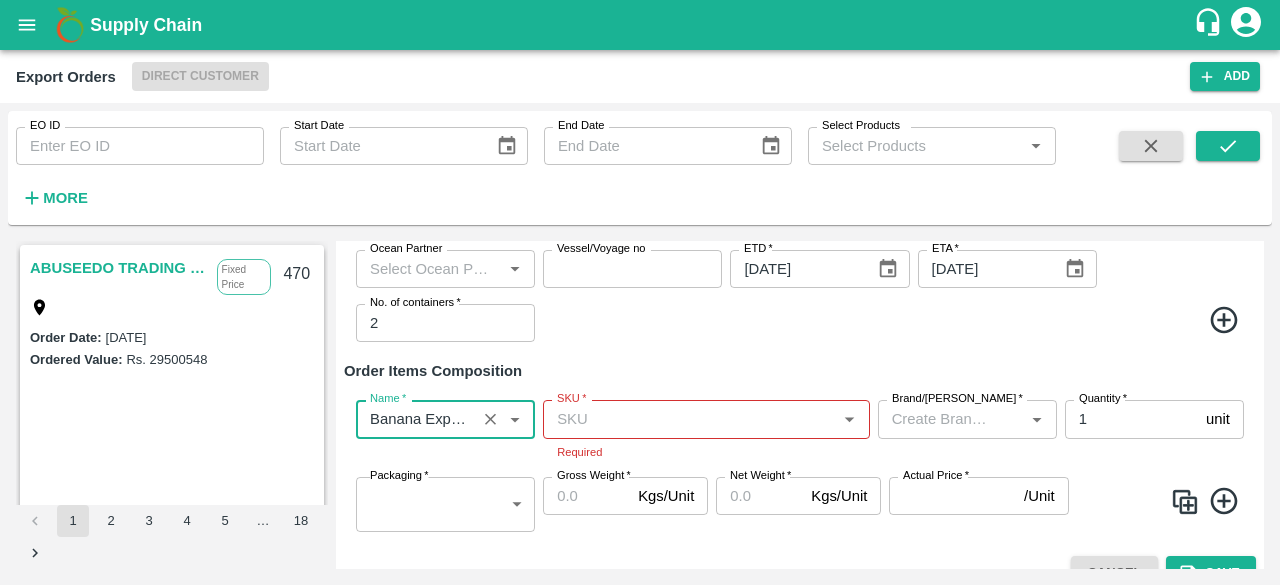 click on "SKU   *" at bounding box center [689, 419] 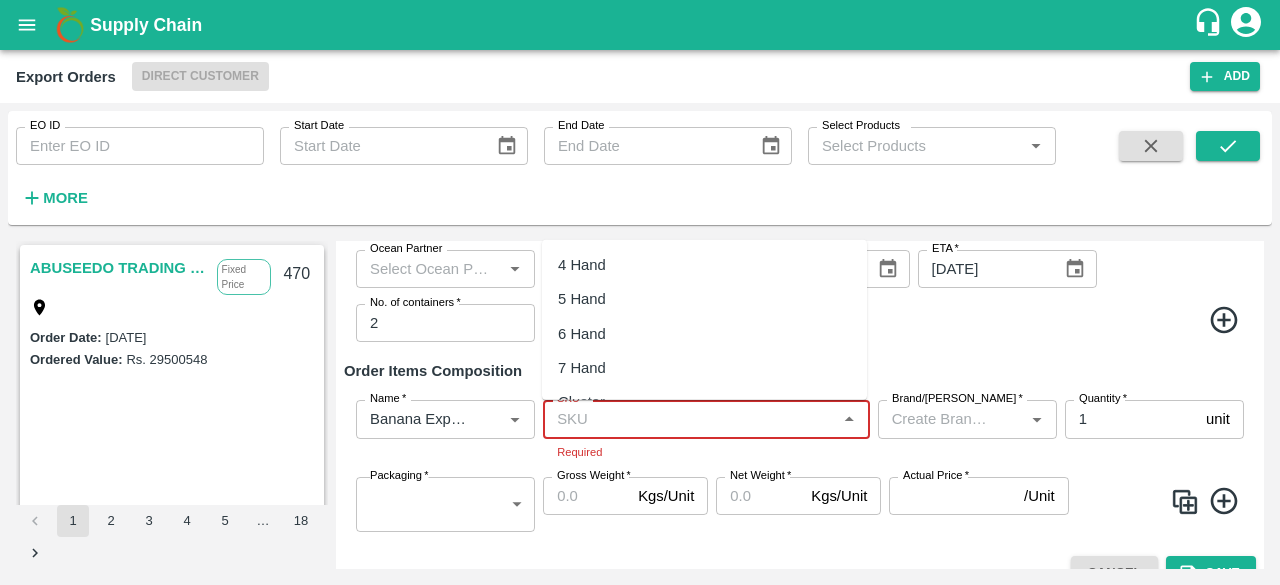 click on "4 Hand" at bounding box center [704, 265] 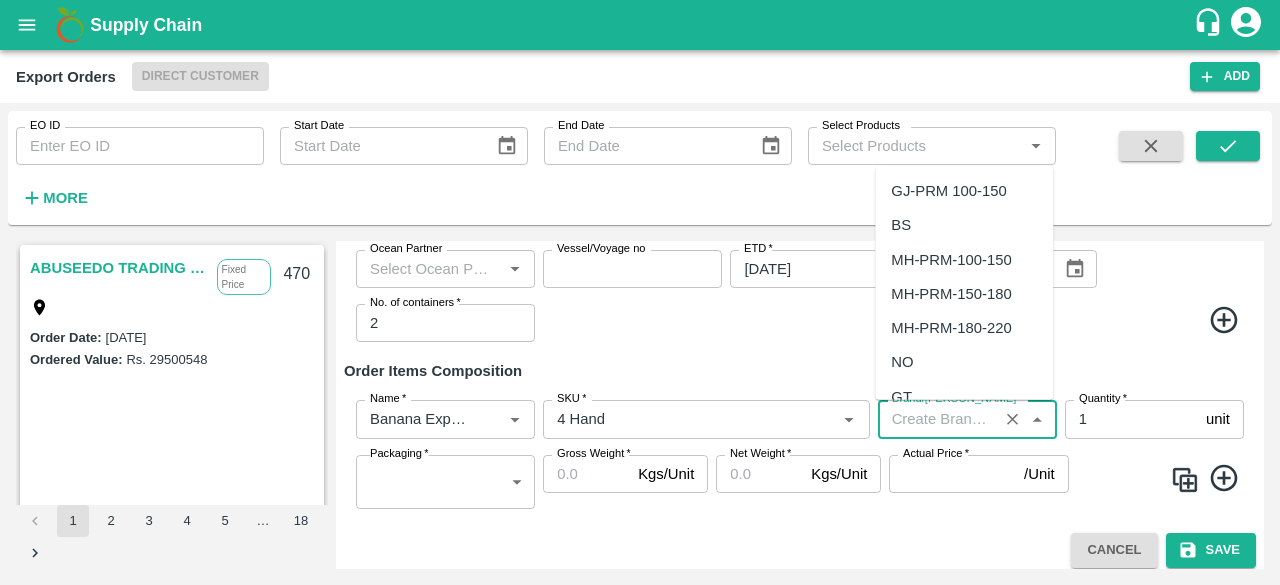 click on "Brand/[PERSON_NAME]   *" at bounding box center (938, 419) 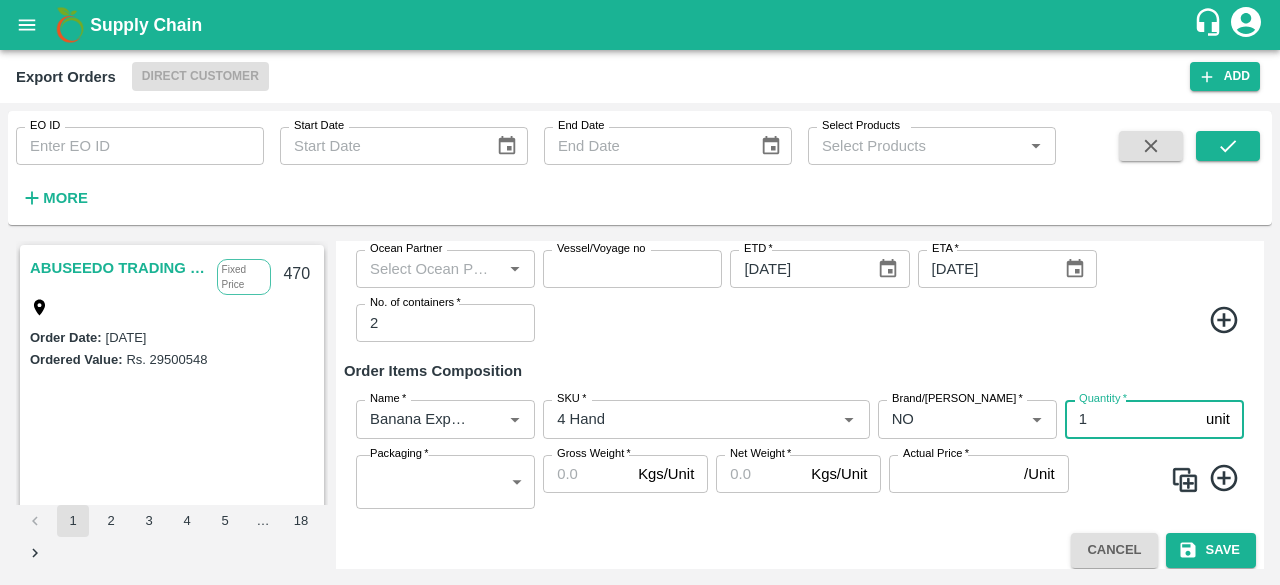 click on "1" at bounding box center [1131, 419] 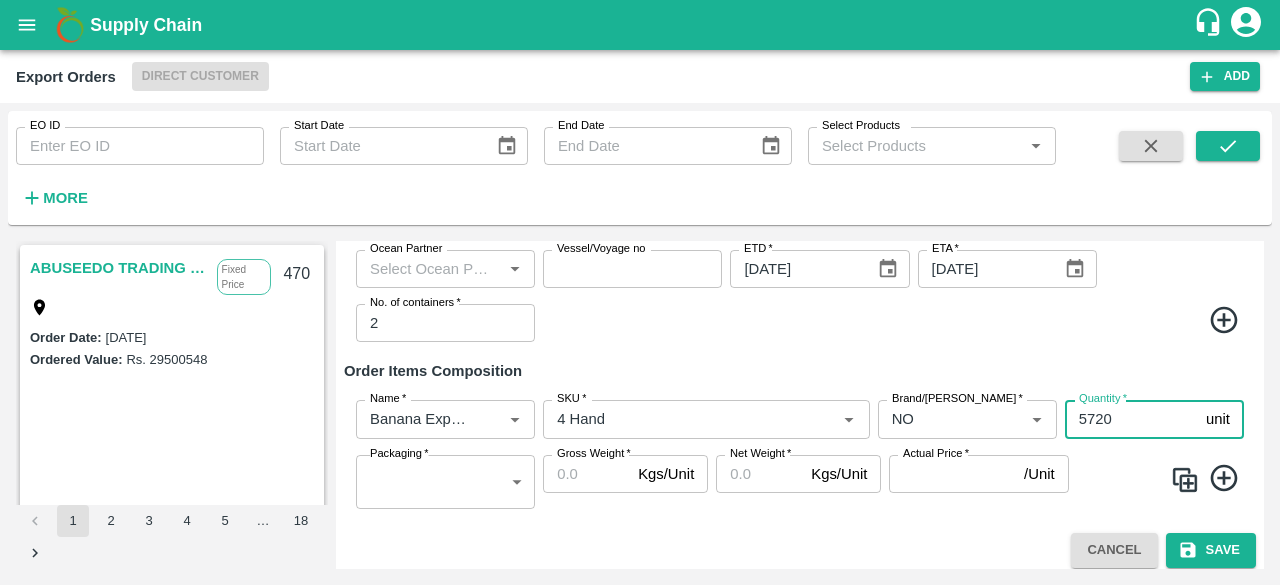 type on "5720" 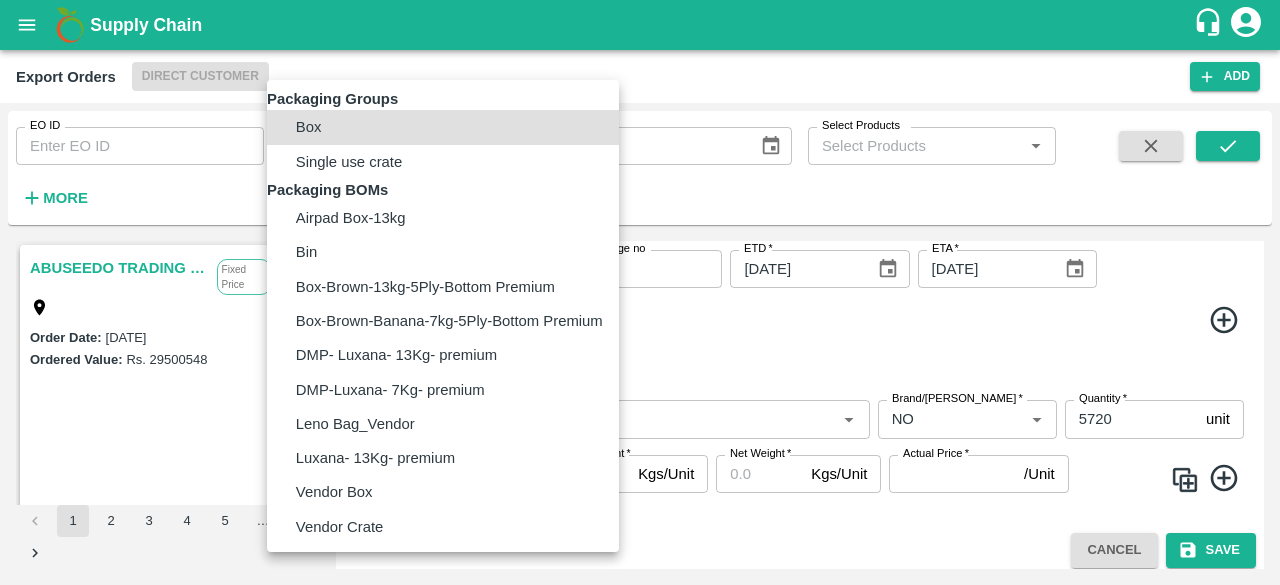 click on "Supply Chain Export Orders Direct Customer Add EO ID EO ID Start Date Start Date End Date End Date Select Products Select Products   * More ABUSEEDO TRADING L.L.C Fixed Price 470 Order Date : [DATE] Ordered Value: Rs.   29500548 AL BAKRAWE Foods FZE Fixed Price 1, Shop # 3, [GEOGRAPHIC_DATA] – central fruits and vegetables market, , , , , [GEOGRAPHIC_DATA] 469 Order Date : [DATE] Ordered Value: Rs.   15720012 ALNUR PROJECTS DEVELOPMENT Fixed Price Po box [GEOGRAPHIC_DATA] (Madayn) / [PERSON_NAME] / [GEOGRAPHIC_DATA], [GEOGRAPHIC_DATA], 11, [GEOGRAPHIC_DATA], 110, [GEOGRAPHIC_DATA] 468 Order Date : [DATE] Ordered Value: Rs.   956898.8 Chifu Global FZE Commission LB15410A, [GEOGRAPHIC_DATA] 467 Order Date : [DATE] Ordered Value: Rs.   755628 ABUSEEDO TRADING L.L.C Fixed Price Shop No.43, ,Wholesale Building No. 2 Central Fruit and Vegetable Market, [GEOGRAPHIC_DATA] [GEOGRAPHIC_DATA]-U.A.E. 466 Order Date : [DATE] Ordered Value: Rs.   8808492 Chifu Global FZE 465 : Rs." at bounding box center [640, 292] 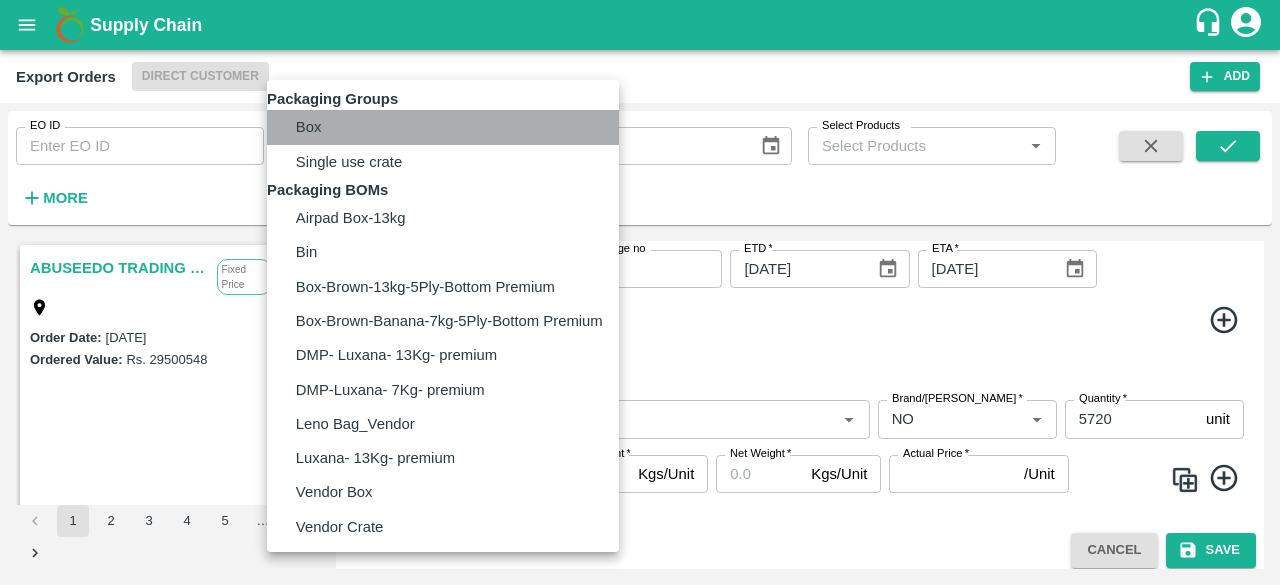 click on "Box" at bounding box center (443, 127) 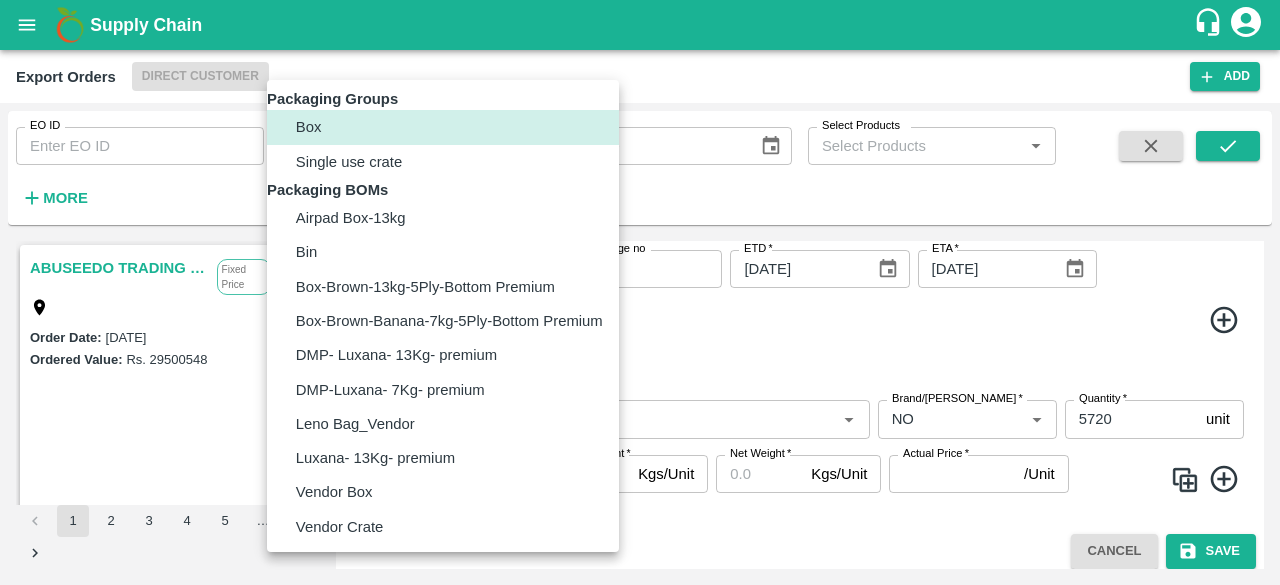 click on "Supply Chain Export Orders Direct Customer Add EO ID EO ID Start Date Start Date End Date End Date Select Products Select Products   * More ABUSEEDO TRADING L.L.C Fixed Price 470 Order Date : [DATE] Ordered Value: Rs.   29500548 AL BAKRAWE Foods FZE Fixed Price 1, Shop # 3, [GEOGRAPHIC_DATA] – central fruits and vegetables market, , , , , [GEOGRAPHIC_DATA] 469 Order Date : [DATE] Ordered Value: Rs.   15720012 ALNUR PROJECTS DEVELOPMENT Fixed Price Po box [GEOGRAPHIC_DATA] (Madayn) / [PERSON_NAME] / [GEOGRAPHIC_DATA], [GEOGRAPHIC_DATA], 11, [GEOGRAPHIC_DATA], 110, [GEOGRAPHIC_DATA] 468 Order Date : [DATE] Ordered Value: Rs.   956898.8 Chifu Global FZE Commission LB15410A, [GEOGRAPHIC_DATA] 467 Order Date : [DATE] Ordered Value: Rs.   755628 ABUSEEDO TRADING L.L.C Fixed Price Shop No.43, ,Wholesale Building No. 2 Central Fruit and Vegetable Market, [GEOGRAPHIC_DATA] [GEOGRAPHIC_DATA]-U.A.E. 466 Order Date : [DATE] Ordered Value: Rs.   8808492 Chifu Global FZE 465 : Rs." at bounding box center (640, 292) 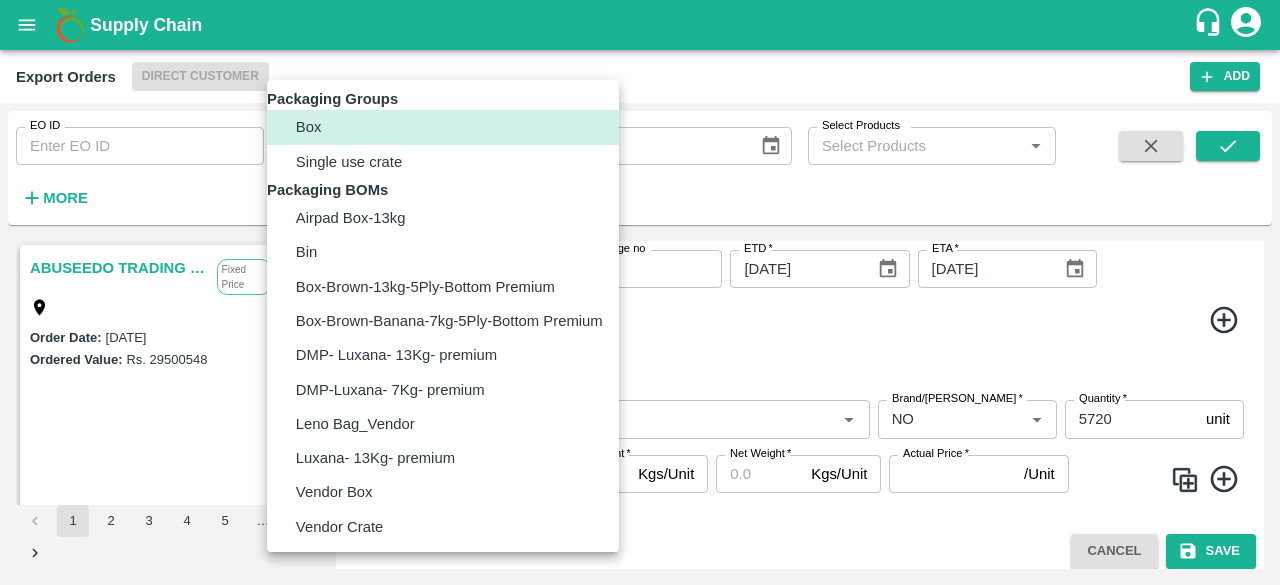 scroll, scrollTop: 34, scrollLeft: 0, axis: vertical 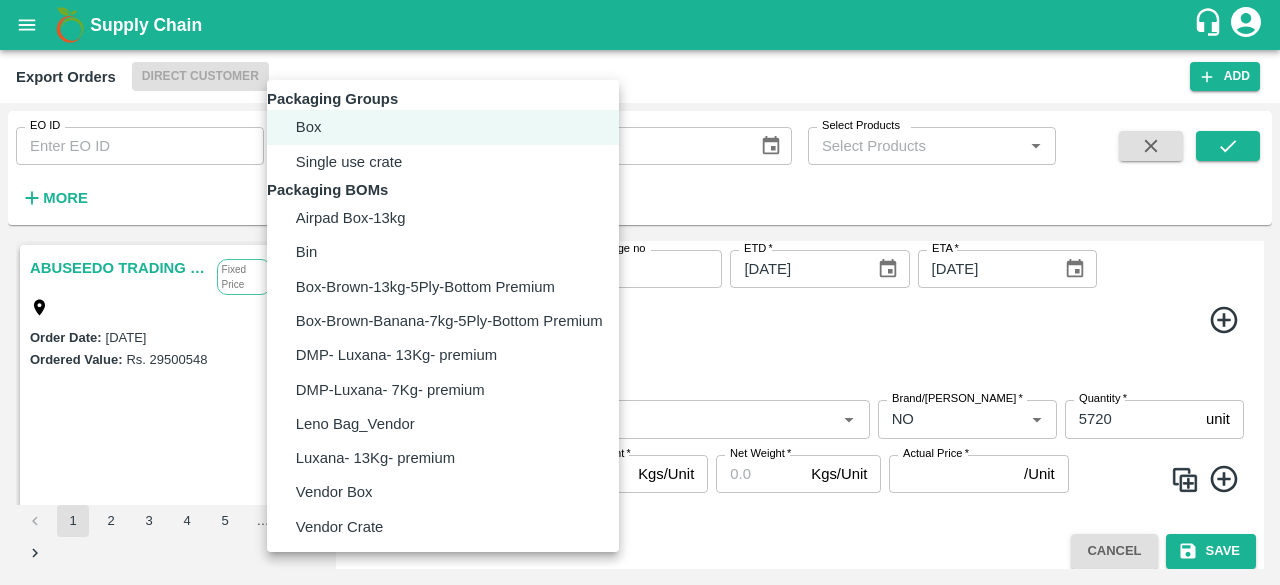 click at bounding box center [640, 292] 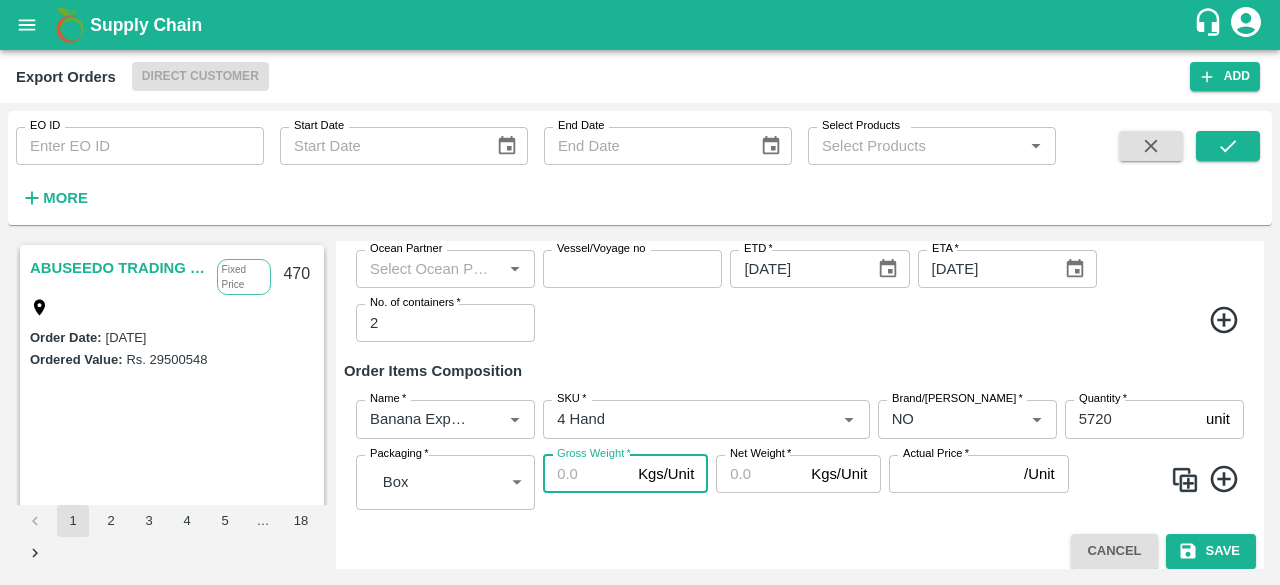 click on "Gross Weight   *" at bounding box center (586, 474) 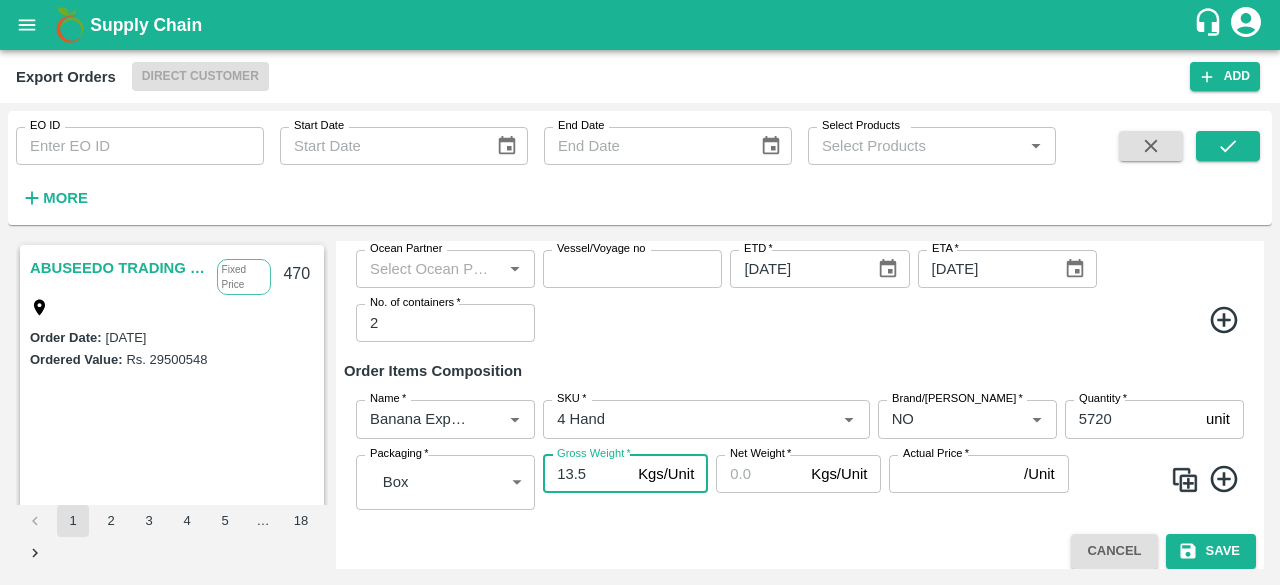 type on "13.5" 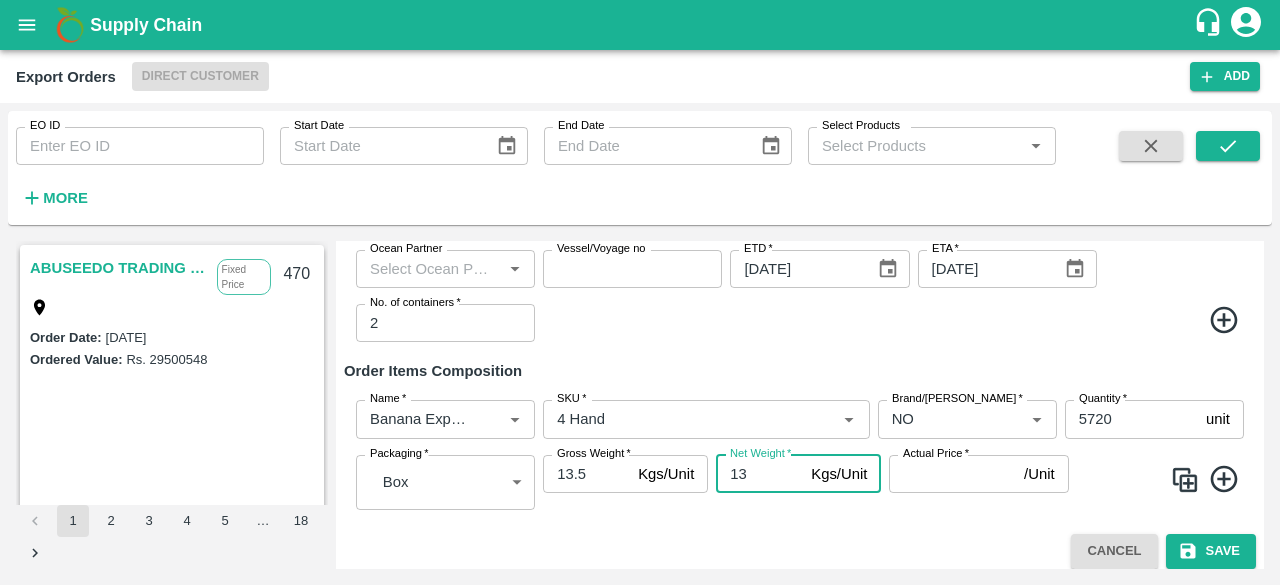 type on "13" 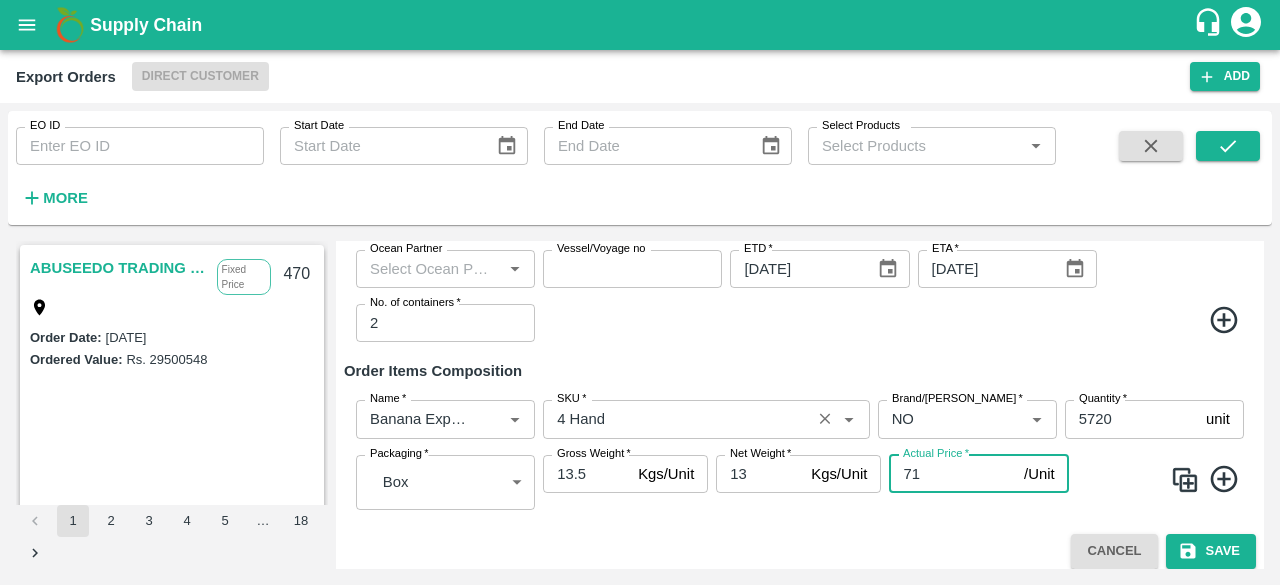 type on "7" 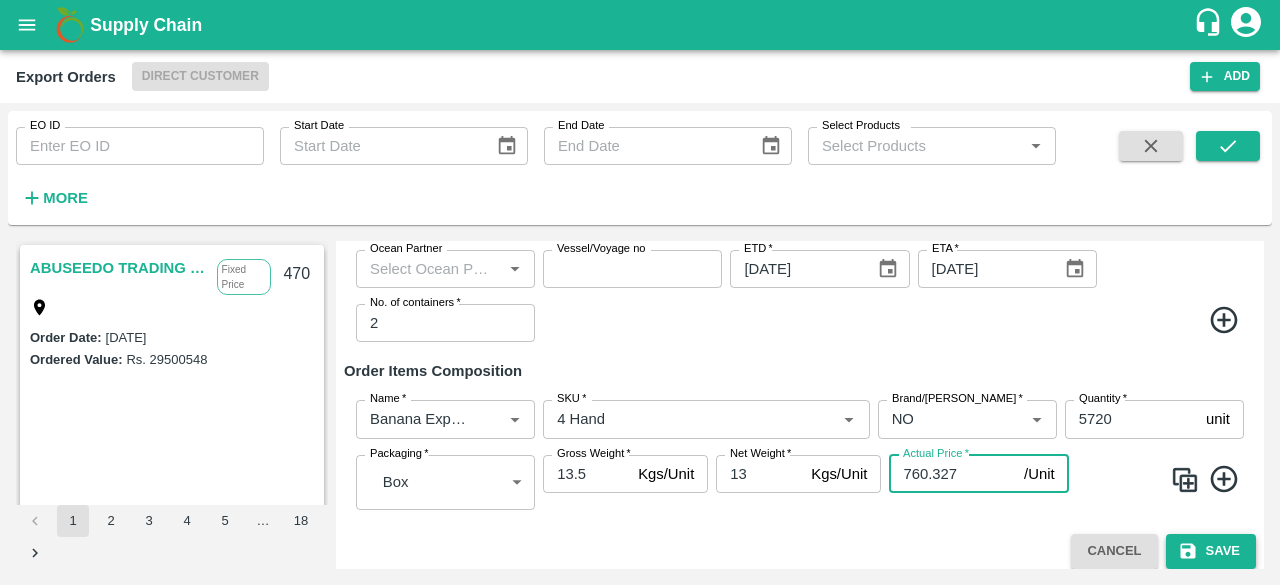 type on "760.327" 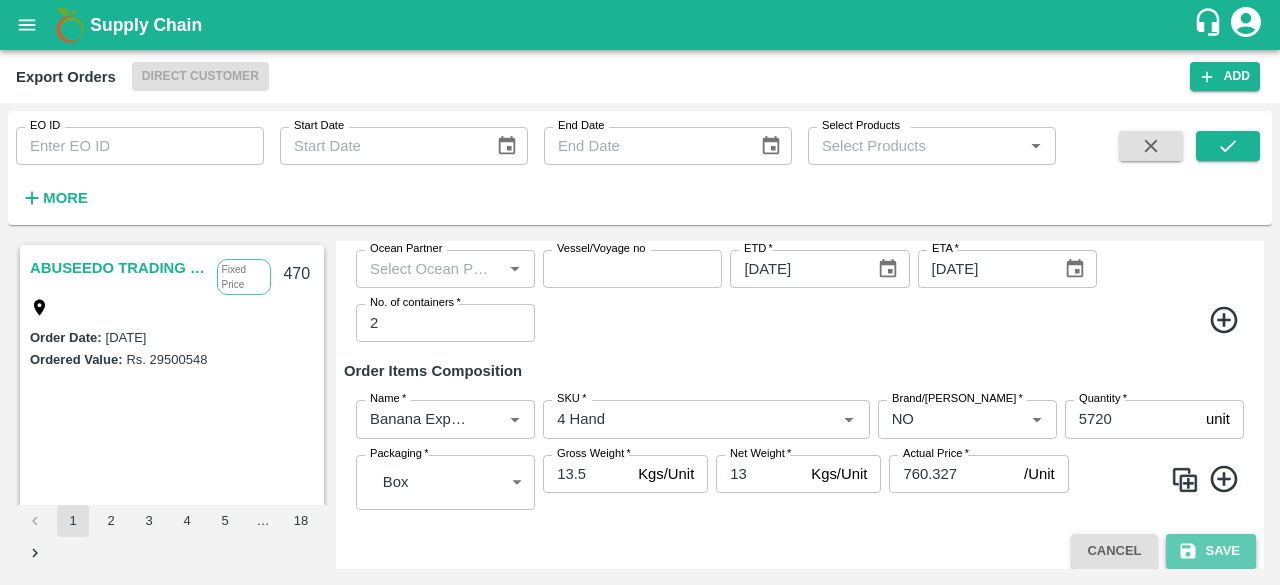 click 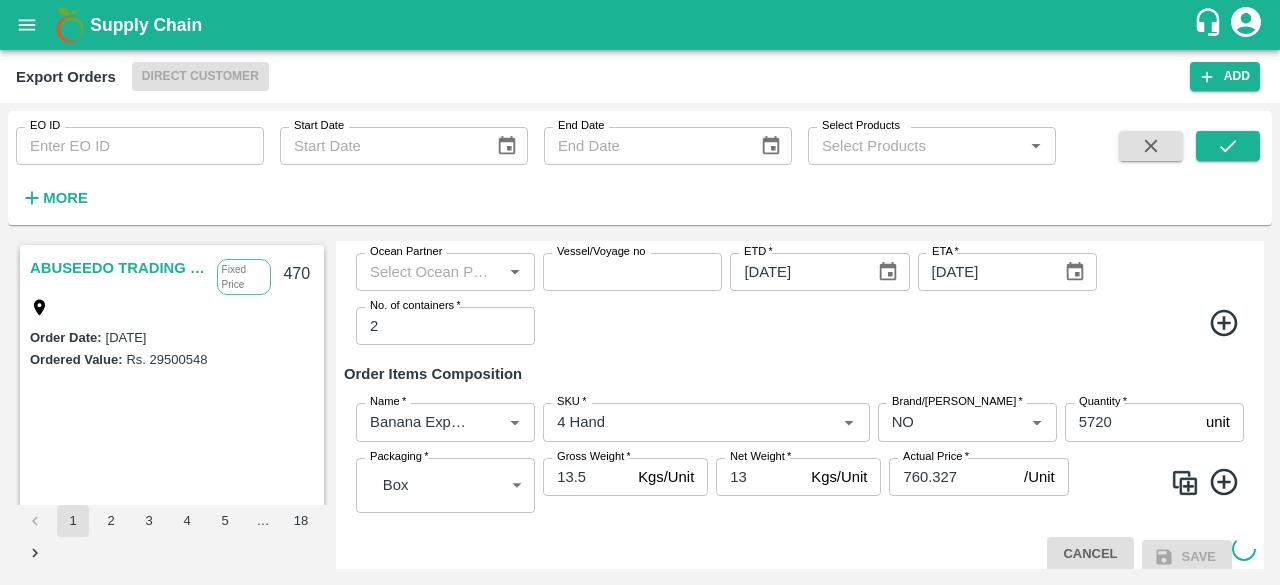 scroll, scrollTop: 567, scrollLeft: 0, axis: vertical 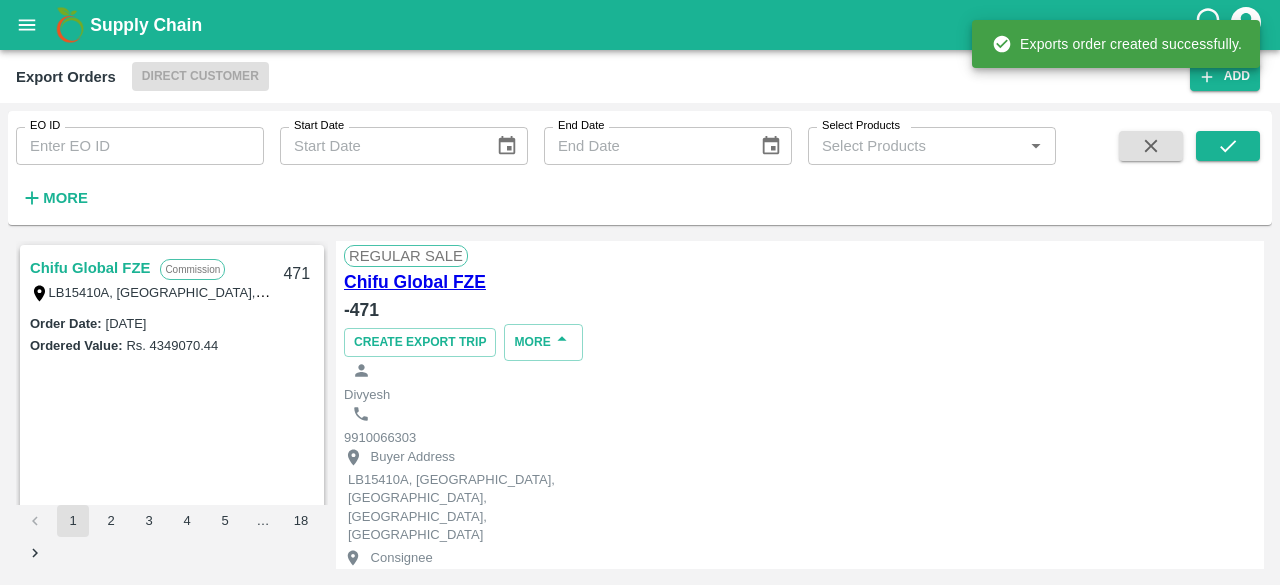 click on "- 471" at bounding box center [800, 310] 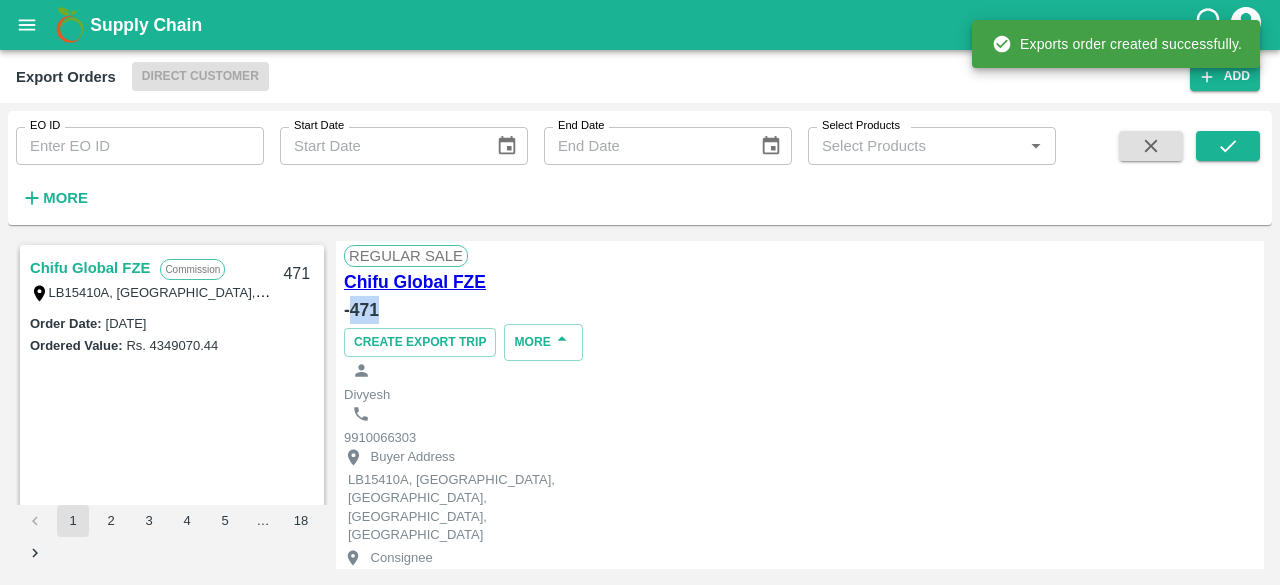 click on "- 471" at bounding box center [800, 310] 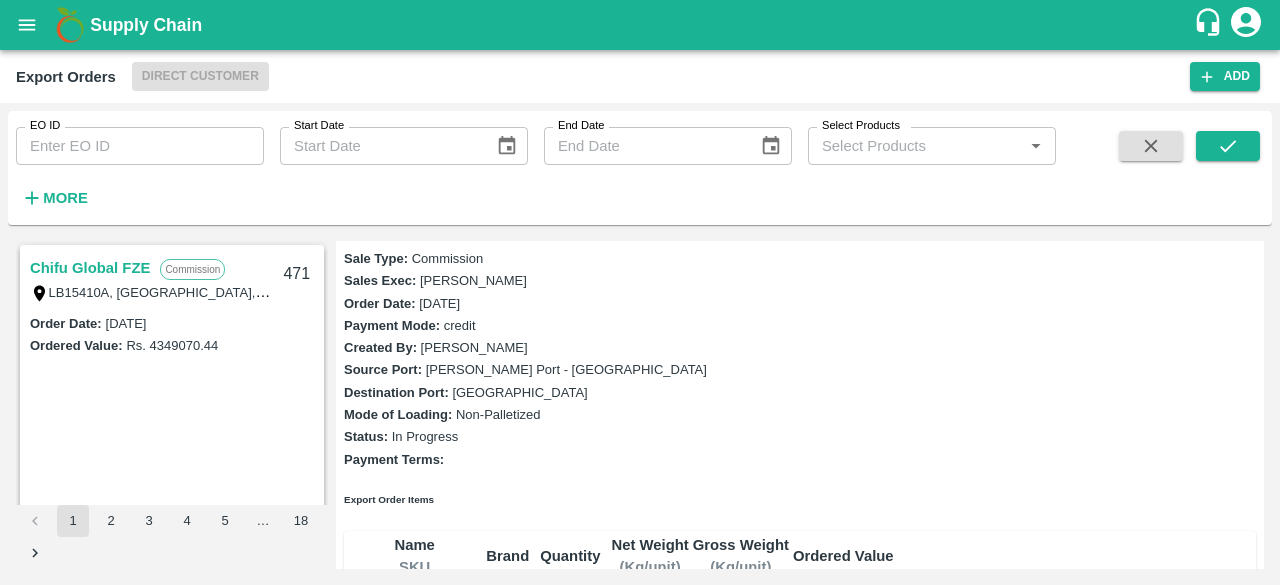 scroll, scrollTop: 512, scrollLeft: 0, axis: vertical 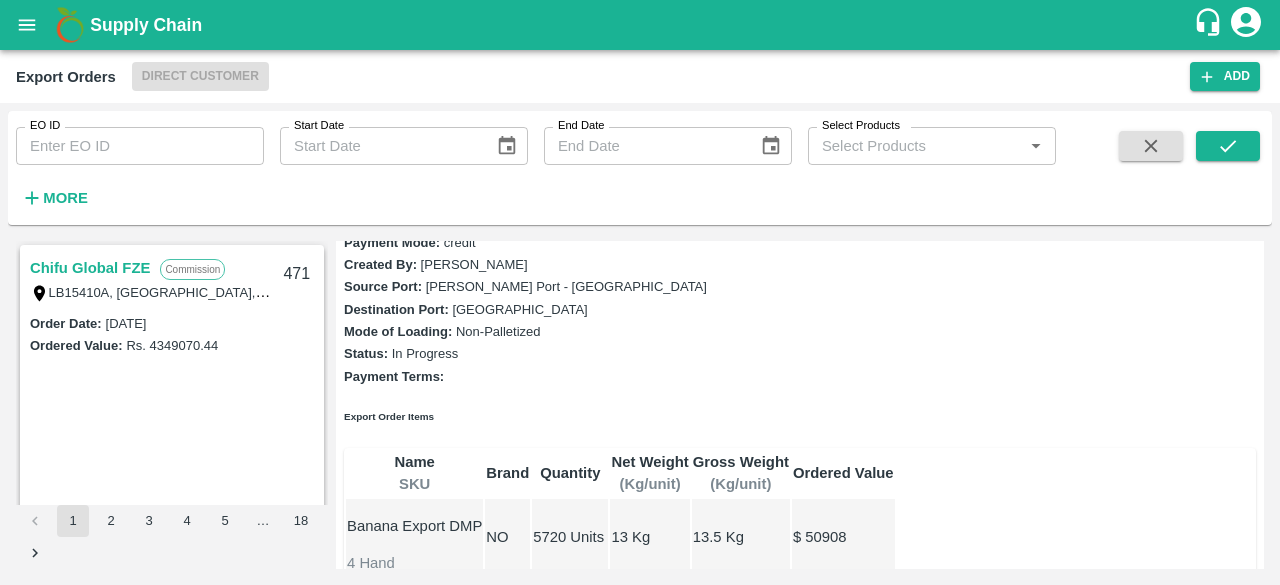 drag, startPoint x: 365, startPoint y: 328, endPoint x: 446, endPoint y: 330, distance: 81.02469 